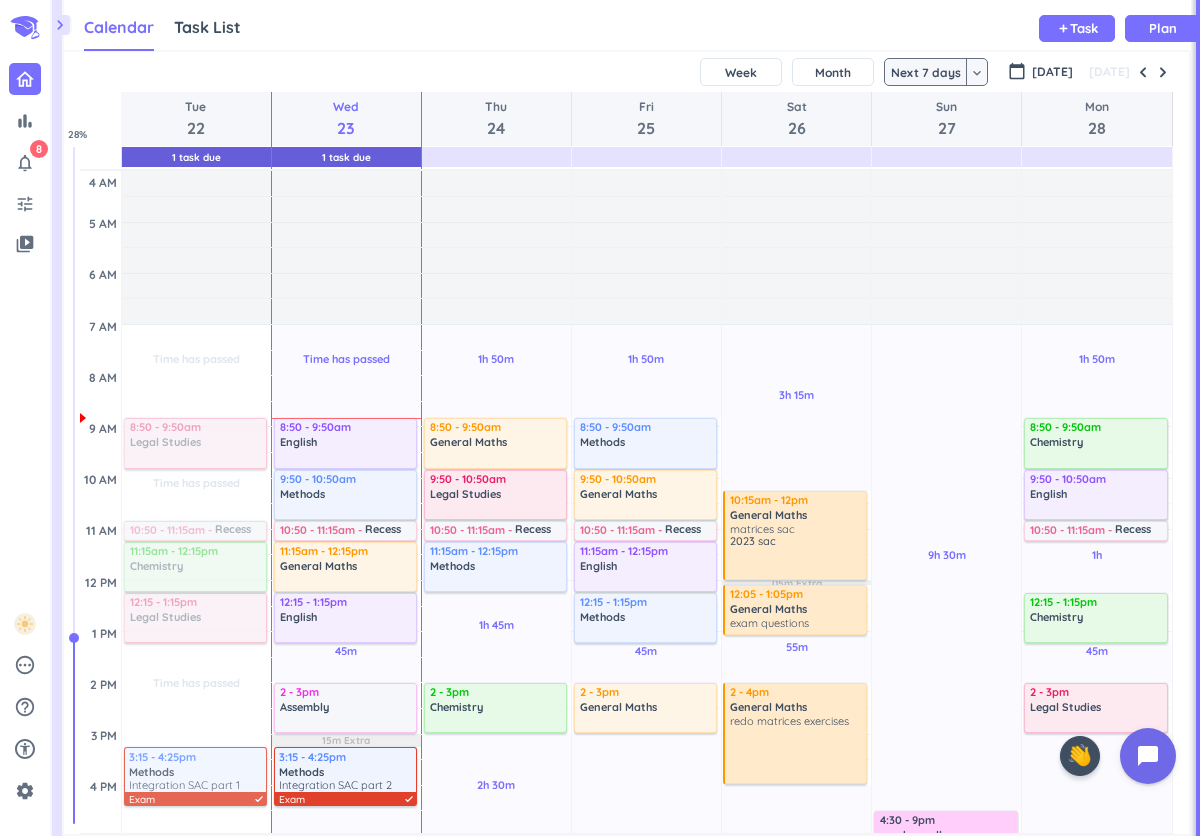scroll, scrollTop: 0, scrollLeft: 0, axis: both 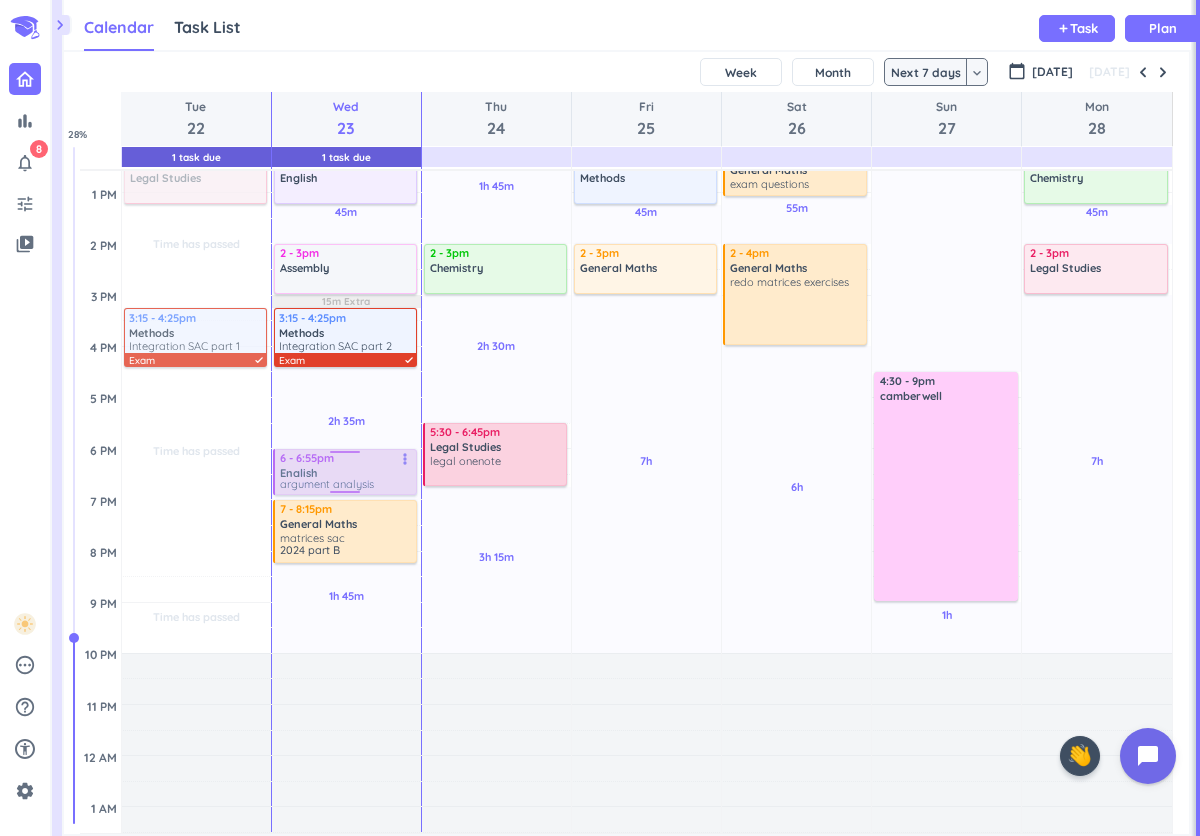 drag, startPoint x: 137, startPoint y: 578, endPoint x: 334, endPoint y: 458, distance: 230.67076 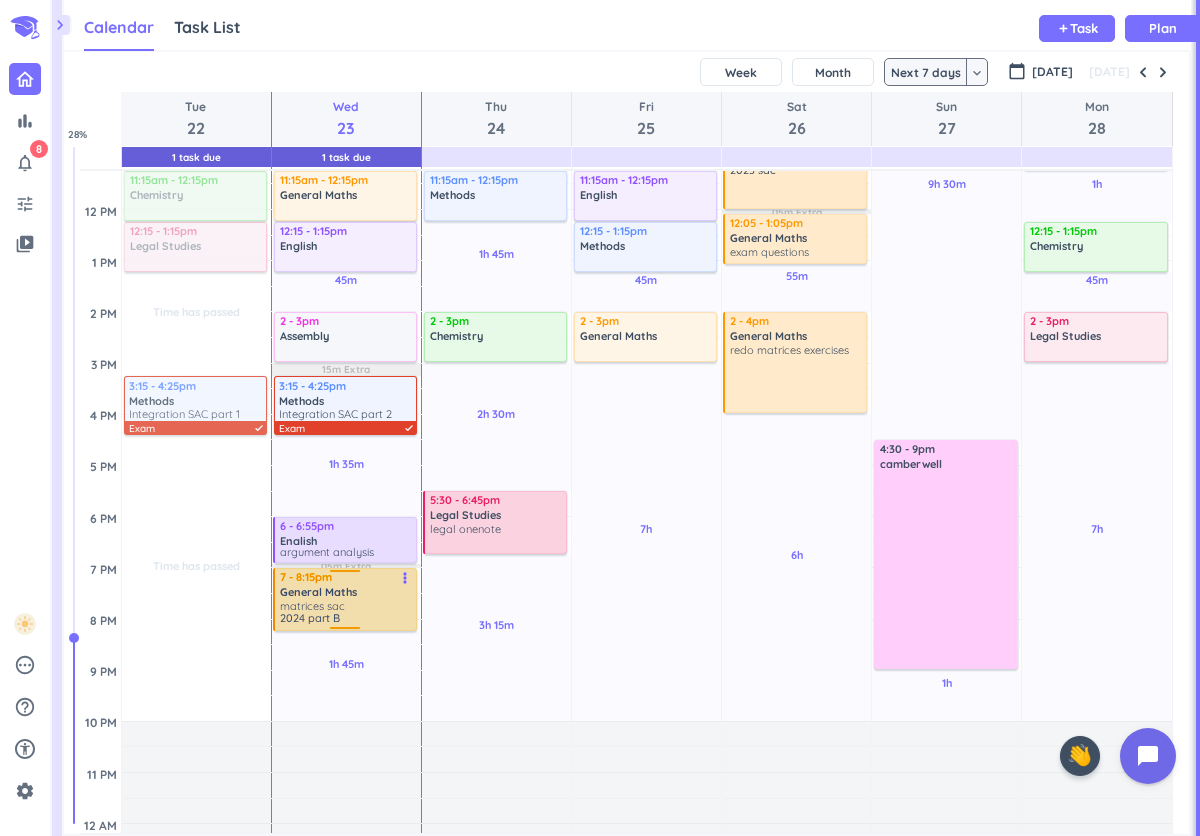 scroll, scrollTop: 368, scrollLeft: 0, axis: vertical 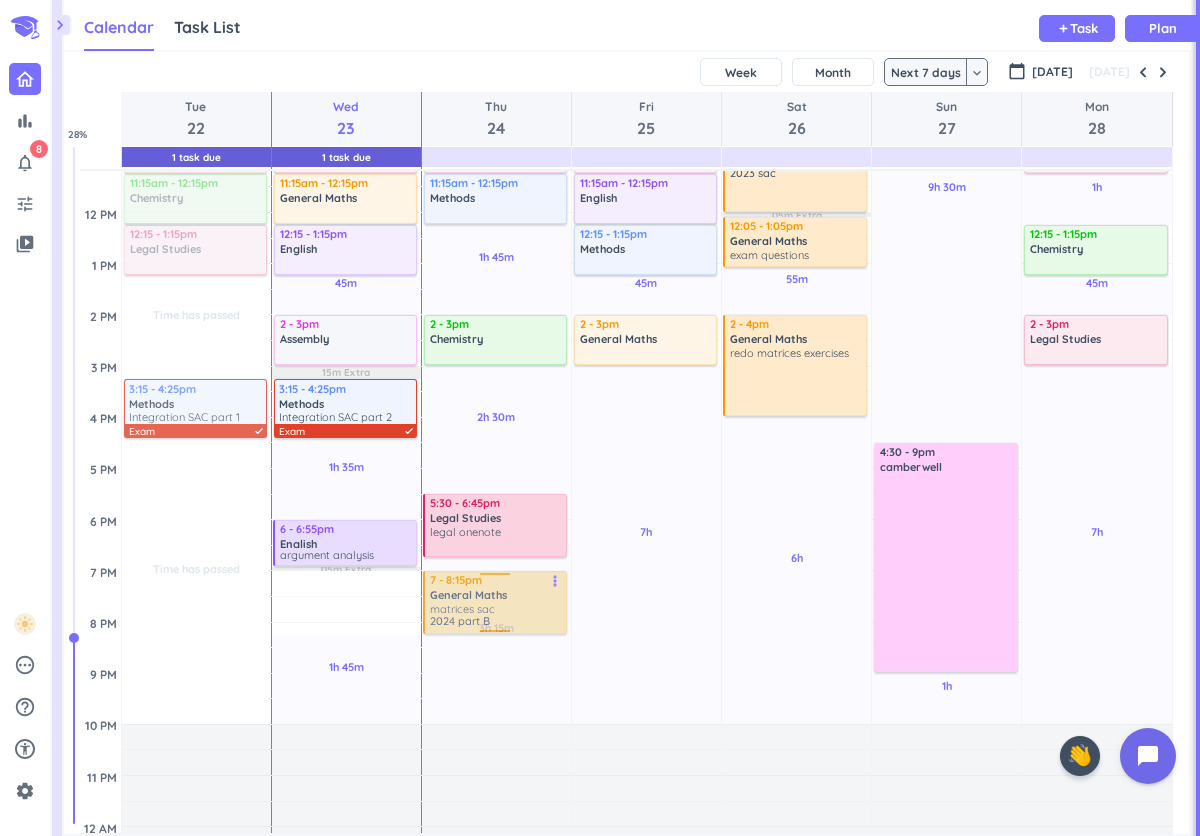 drag, startPoint x: 334, startPoint y: 599, endPoint x: 493, endPoint y: 589, distance: 159.31415 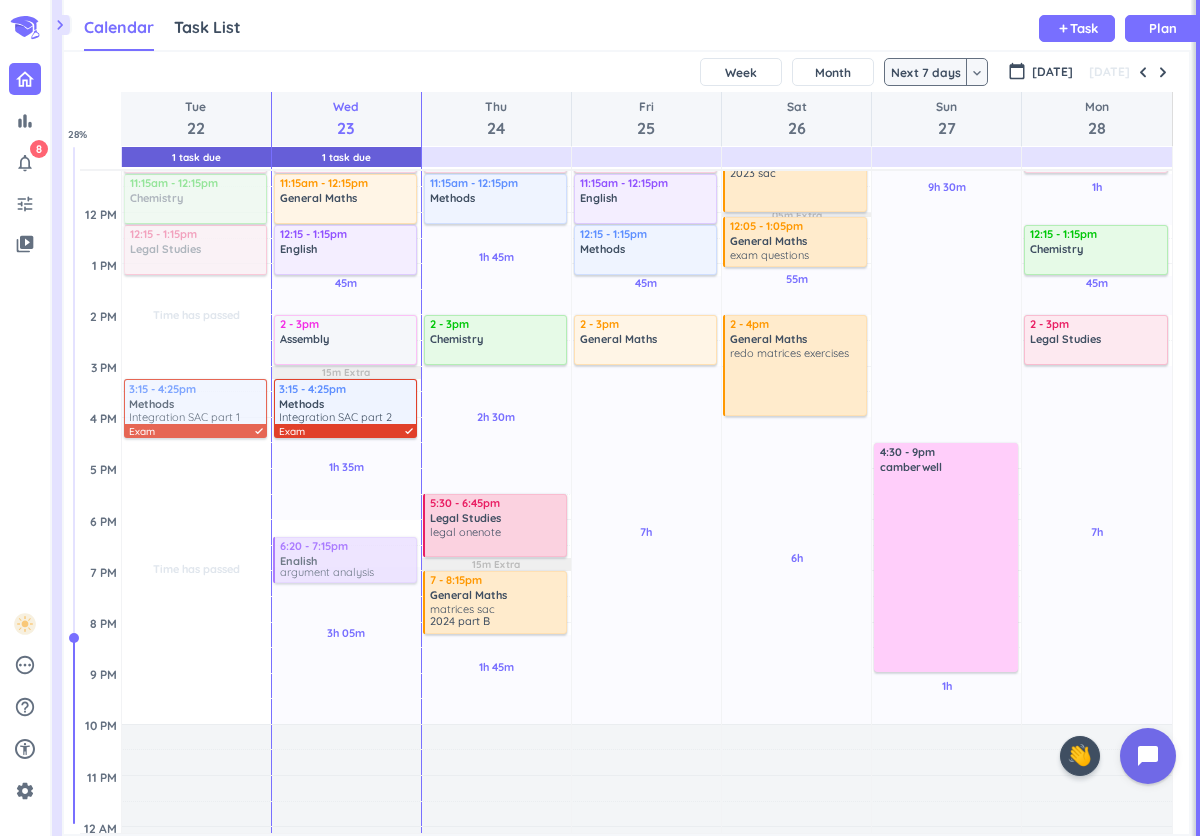 click on "Time has passed Past due Plan 45m Past due Plan 1h 35m Past due Plan 3h 05m Past due Plan 15m Extra Adjust Awake Time Adjust Awake Time 8:50 - 9:50am English delete_outline 9:50 - 10:50am Methods delete_outline 10:50 - 11:15am Recess delete_outline 11:15am - 12:15pm General Maths delete_outline 12:15 - 1:15pm English delete_outline 2 - 3pm Assembly delete_outline 3:15 - 4:25pm Methods Integration SAC part 2 Exam done 6 - 6:55pm English argument analysis more_vert 6:20 - 7:15pm English argument analysis more_vert" at bounding box center (346, 417) 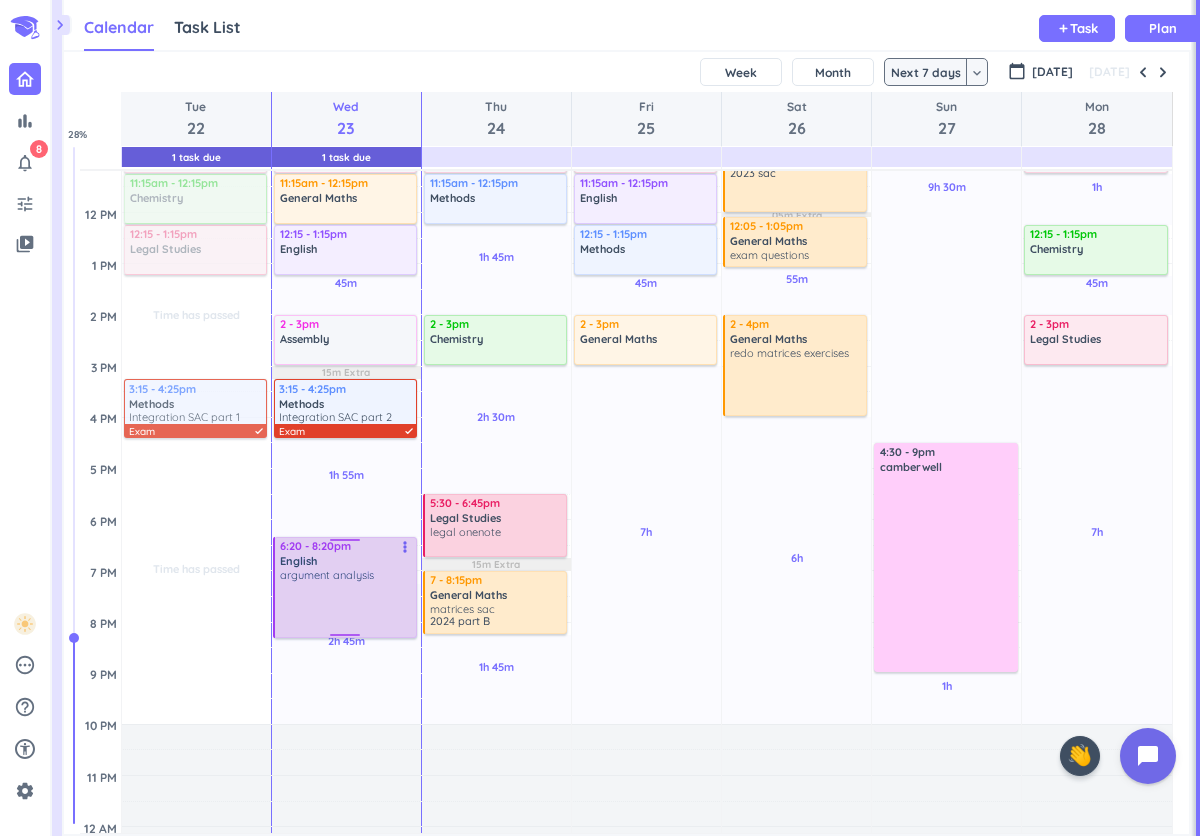 drag, startPoint x: 342, startPoint y: 583, endPoint x: 340, endPoint y: 636, distance: 53.037724 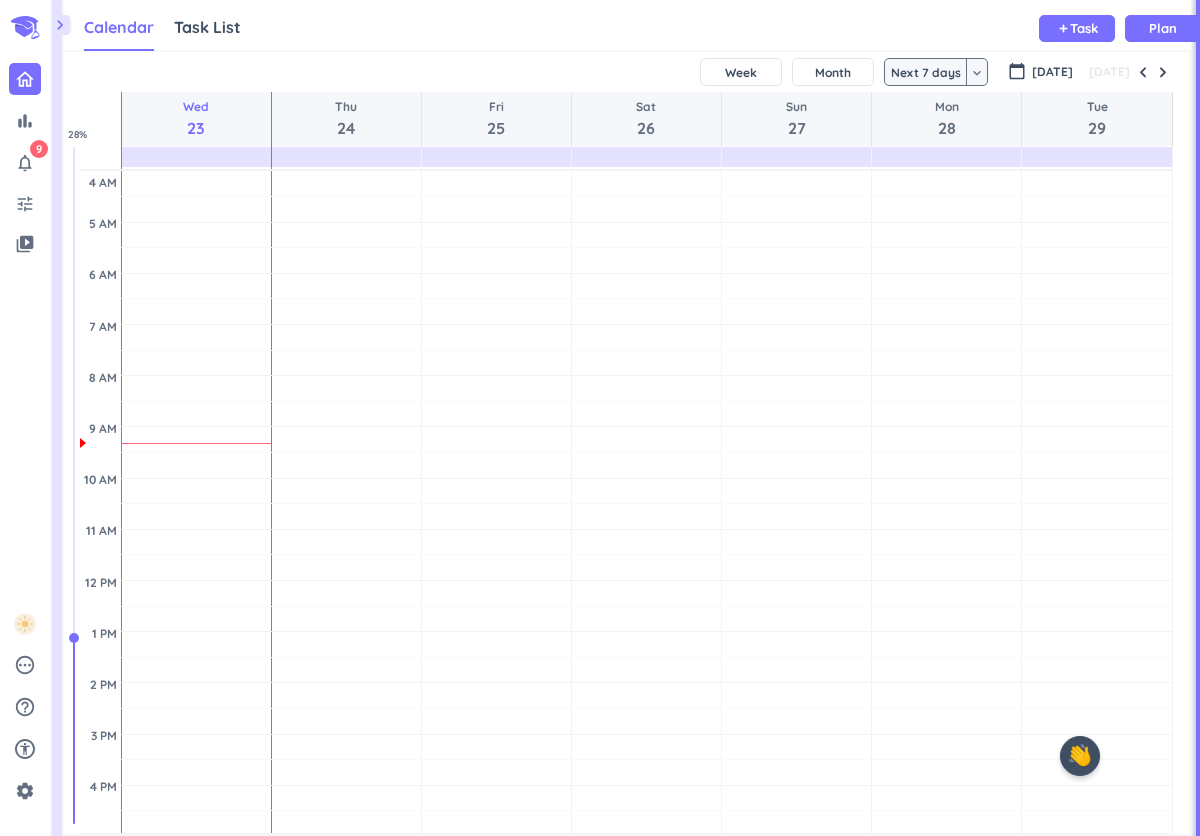 scroll, scrollTop: 0, scrollLeft: 0, axis: both 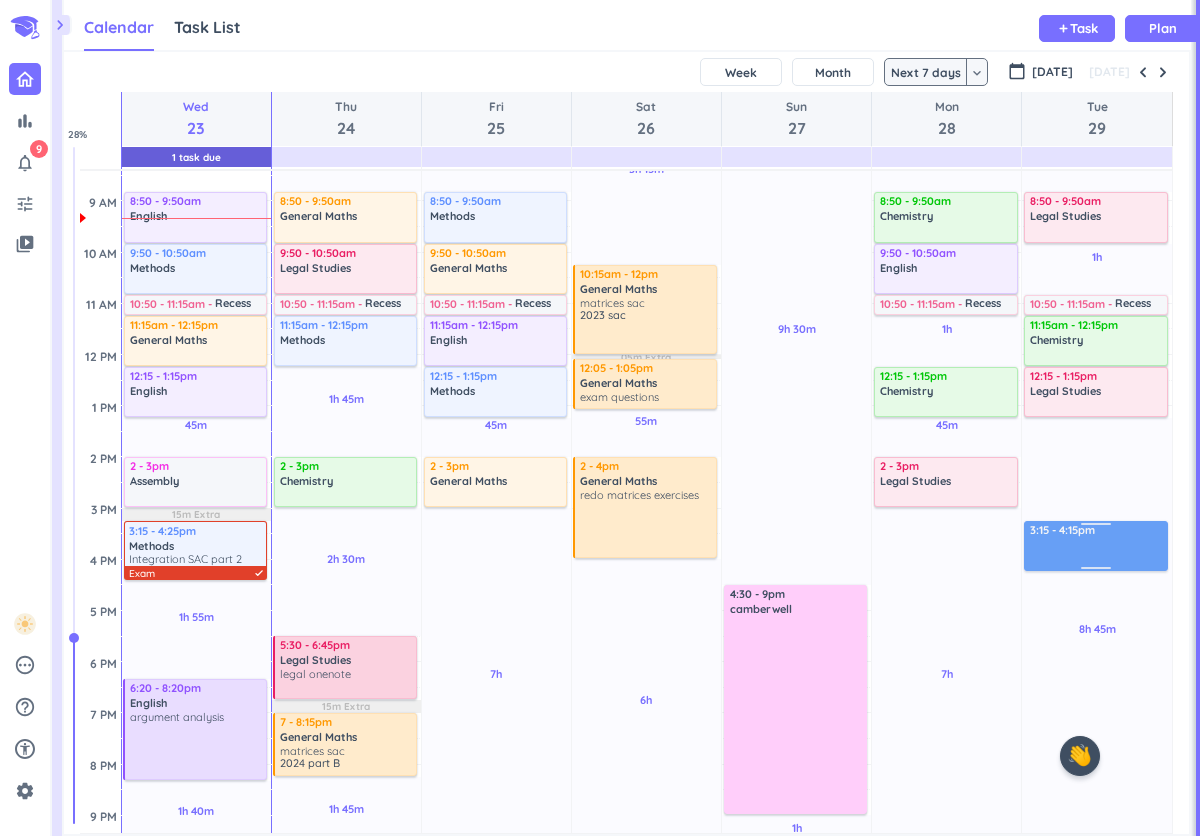 drag, startPoint x: 1046, startPoint y: 613, endPoint x: 1095, endPoint y: 531, distance: 95.524864 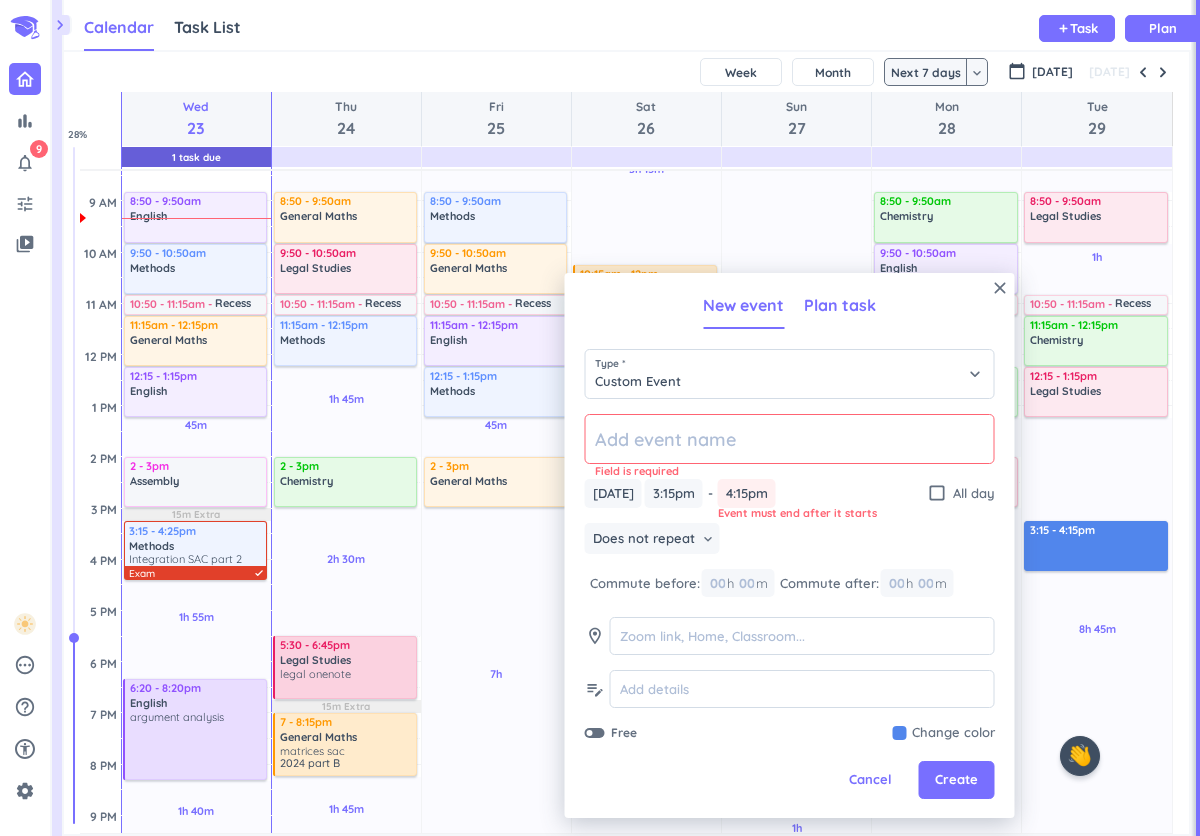 click on "Plan task" at bounding box center (840, 306) 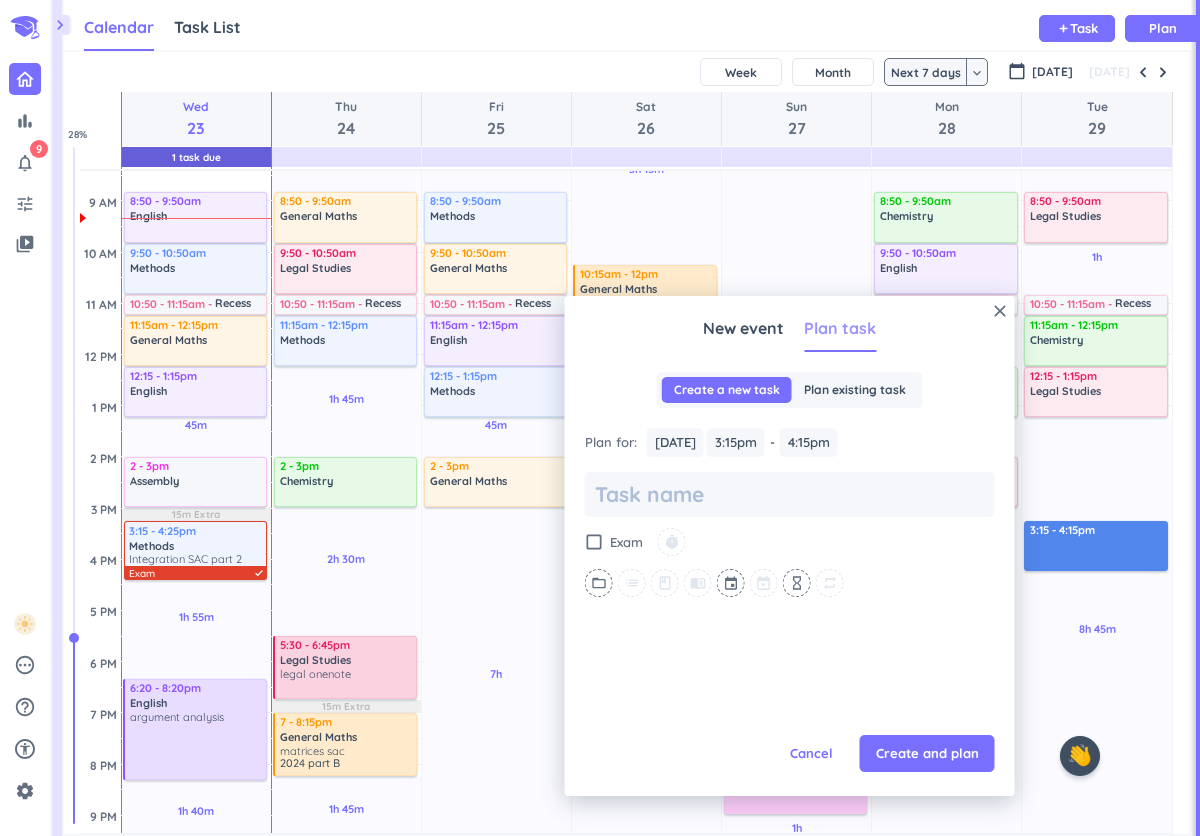 scroll, scrollTop: 0, scrollLeft: 0, axis: both 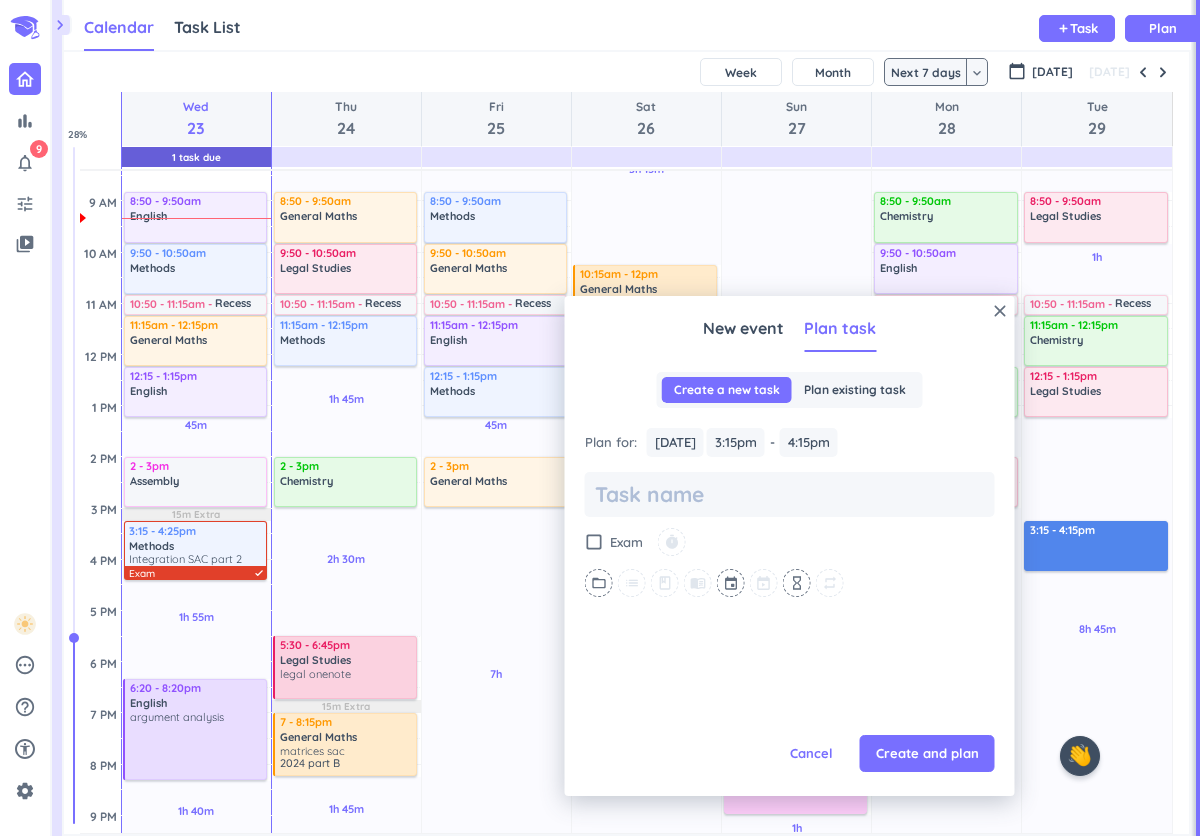 type on "x" 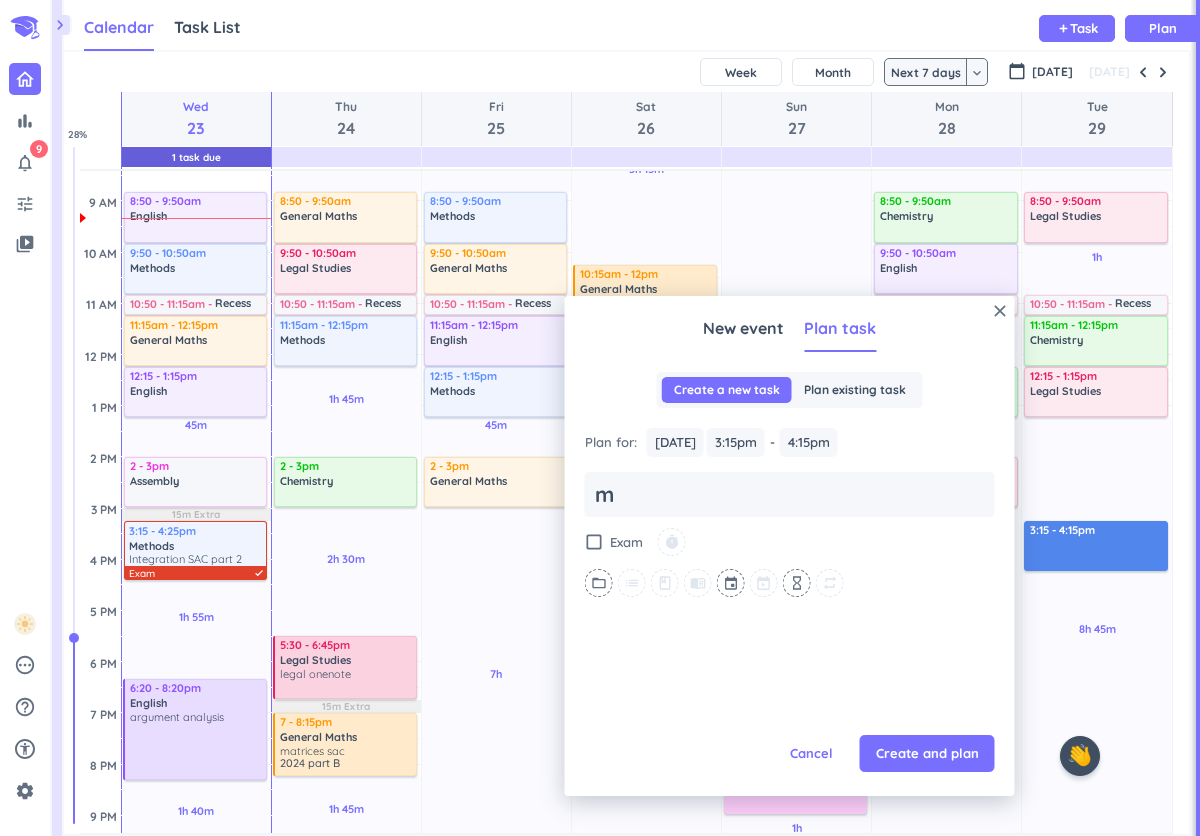 type on "ma" 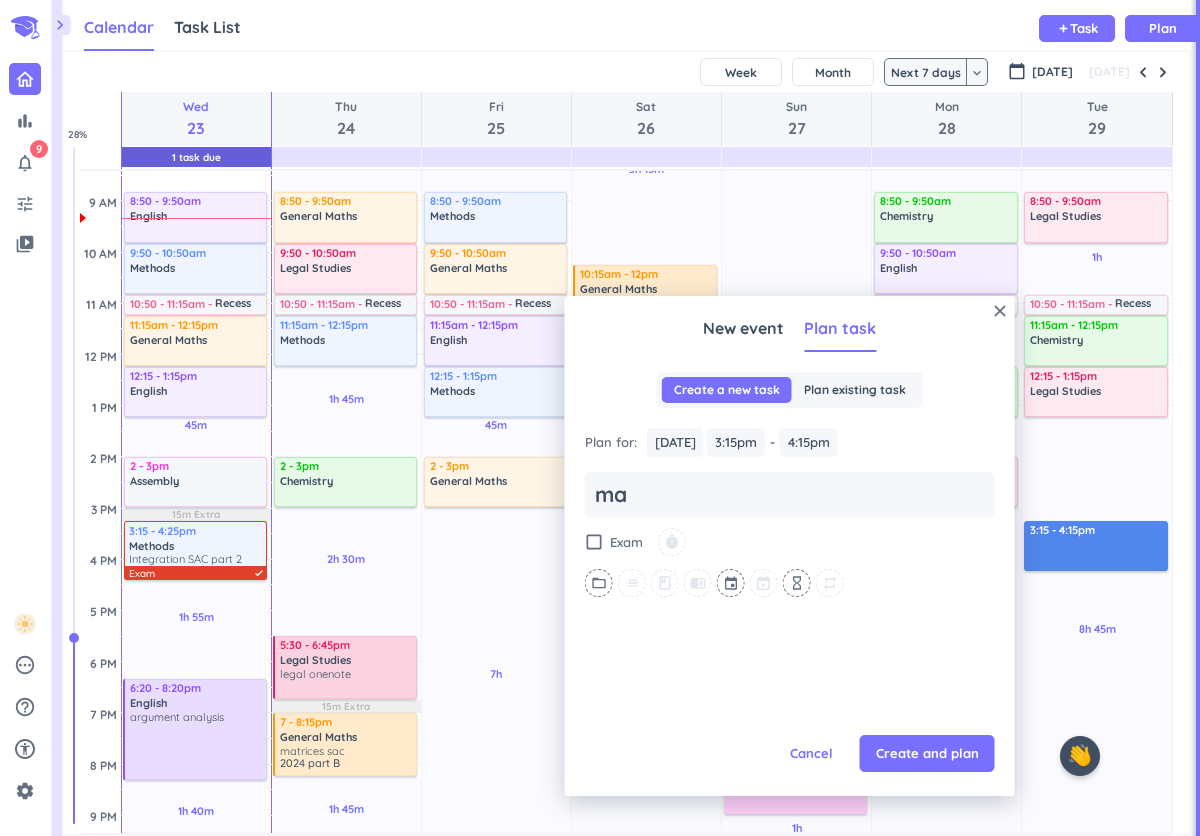 type on "x" 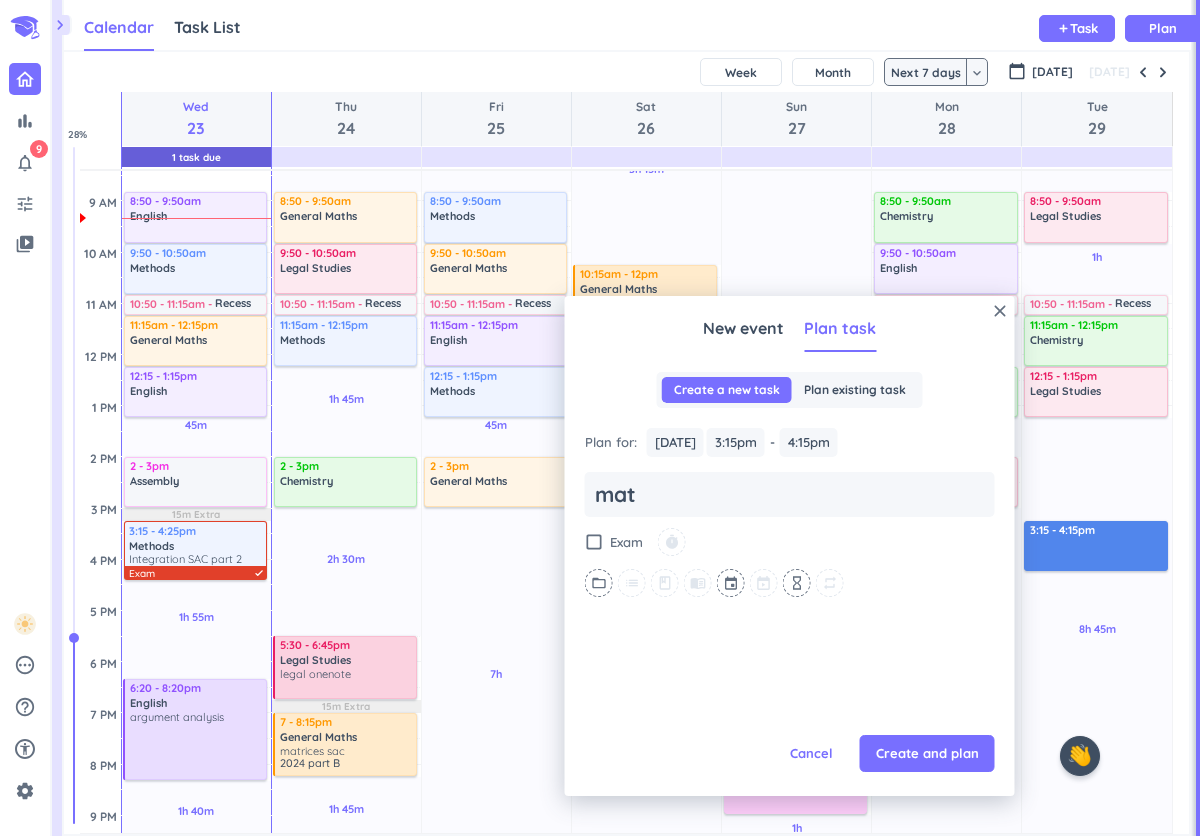 type on "x" 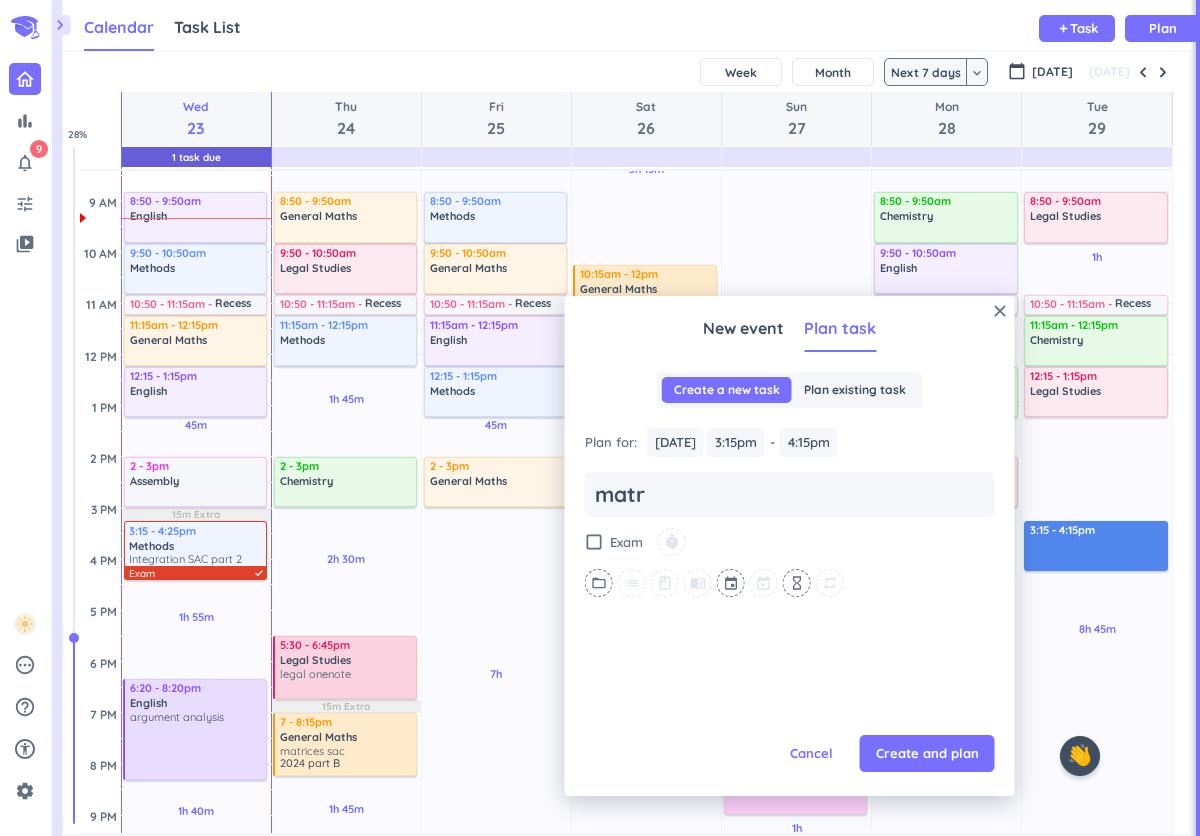 type on "x" 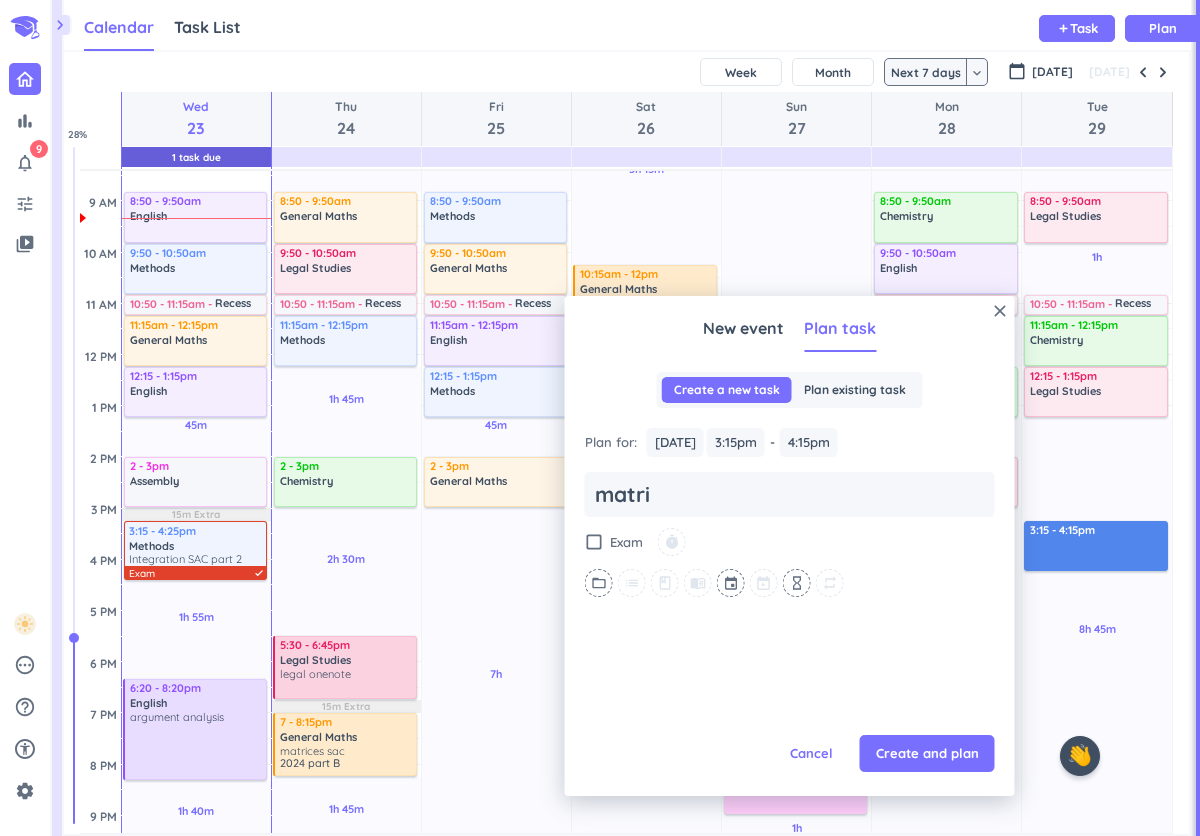 type on "x" 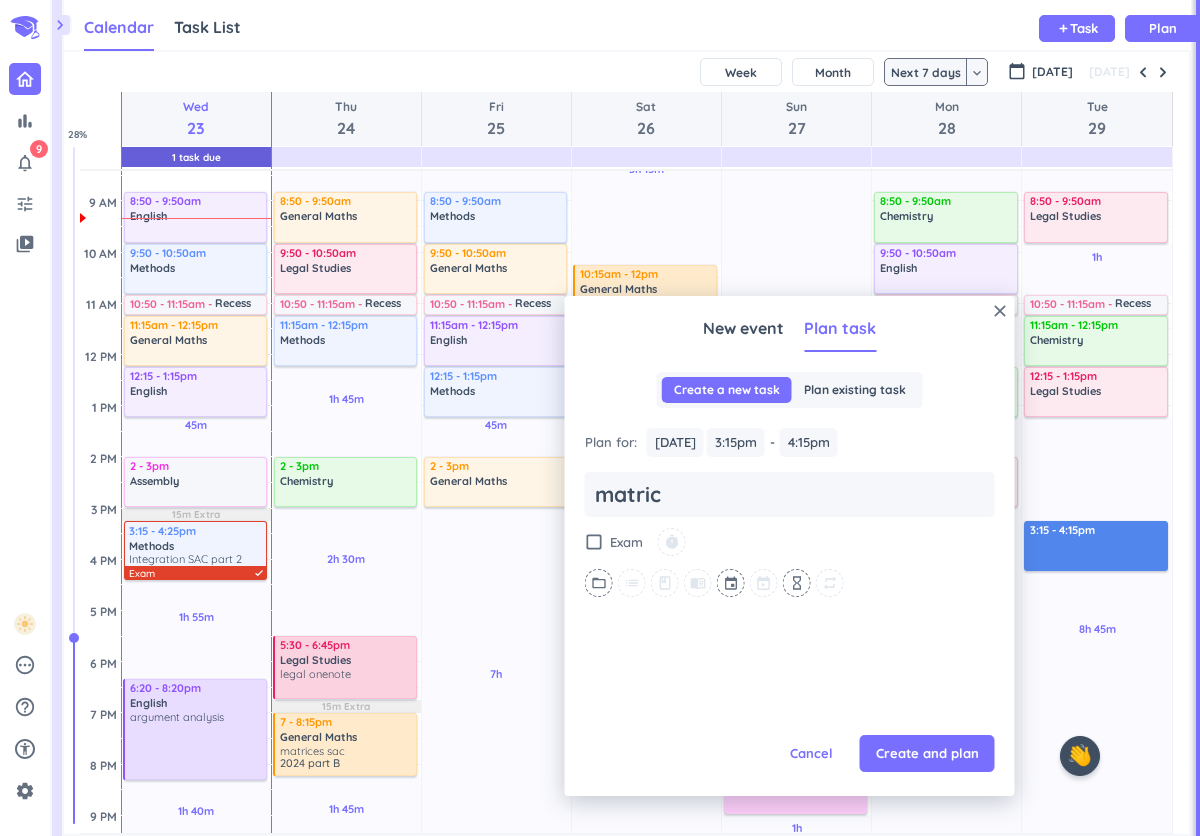 type on "x" 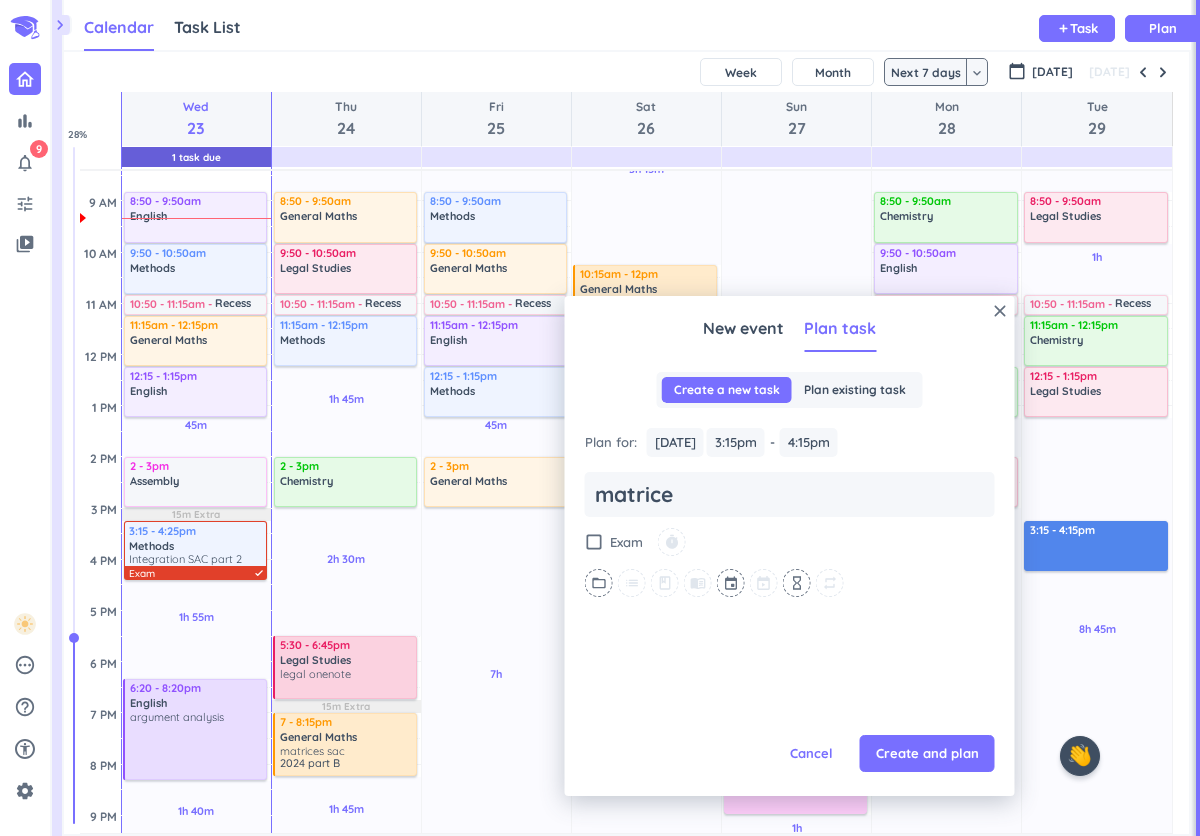 type on "x" 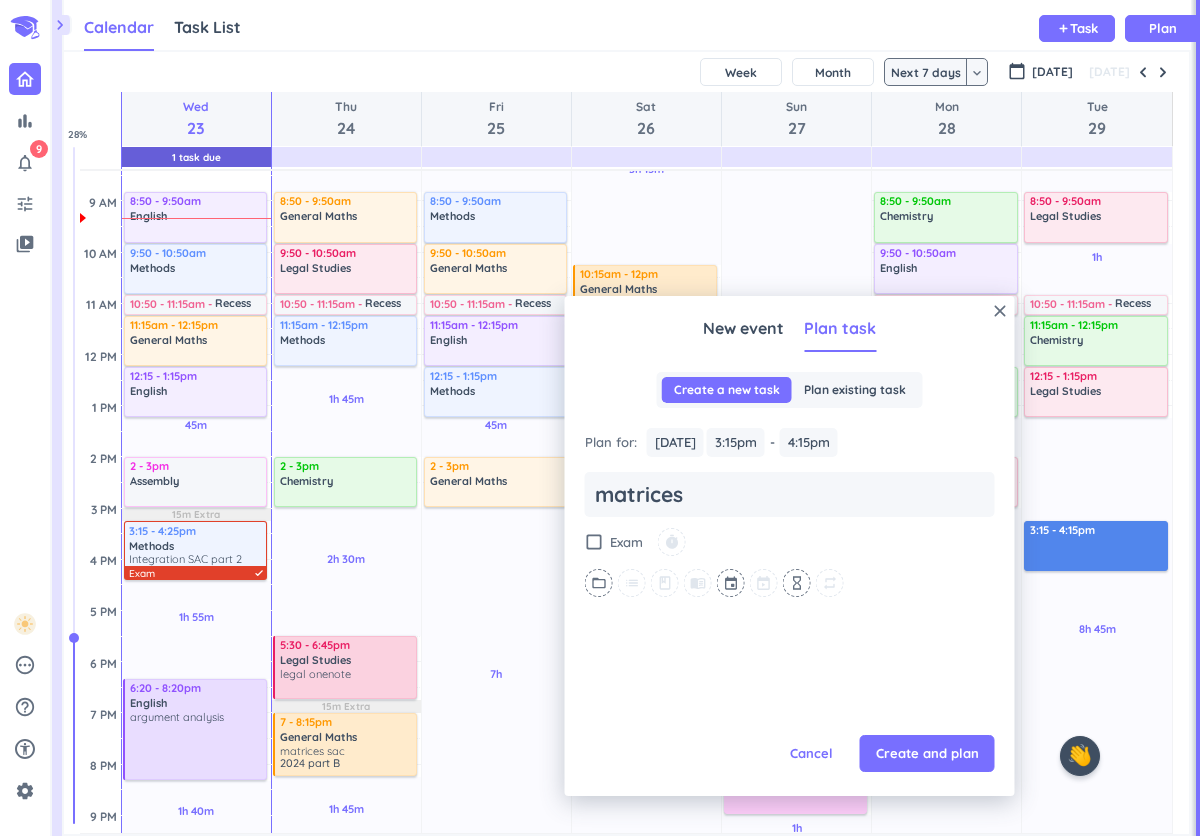 type on "x" 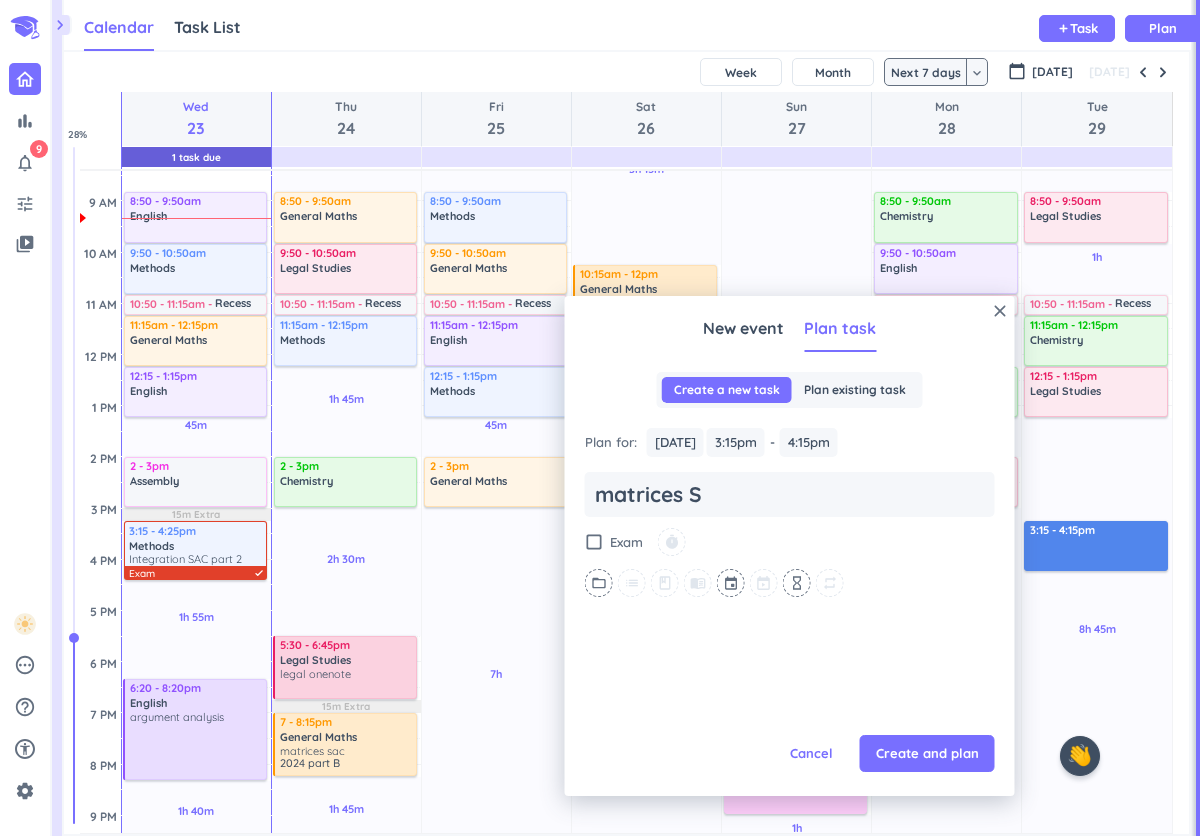 type on "x" 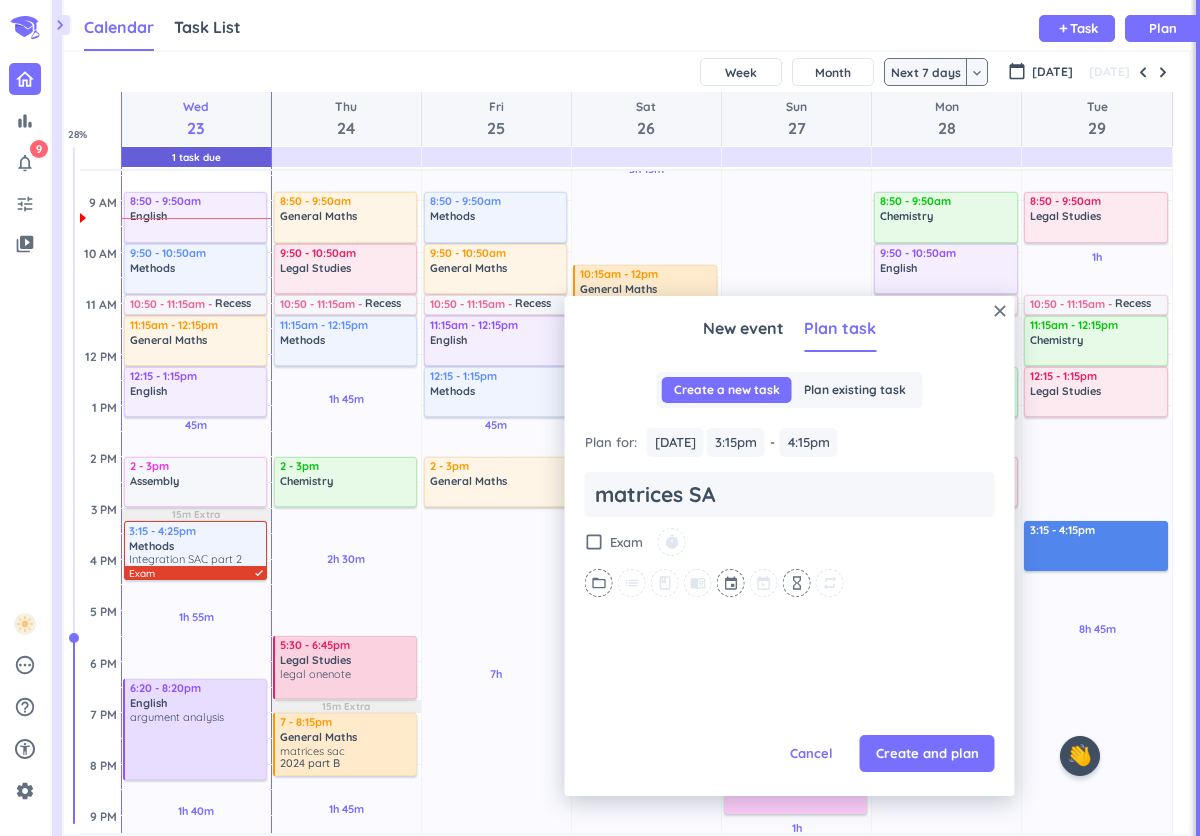 type on "x" 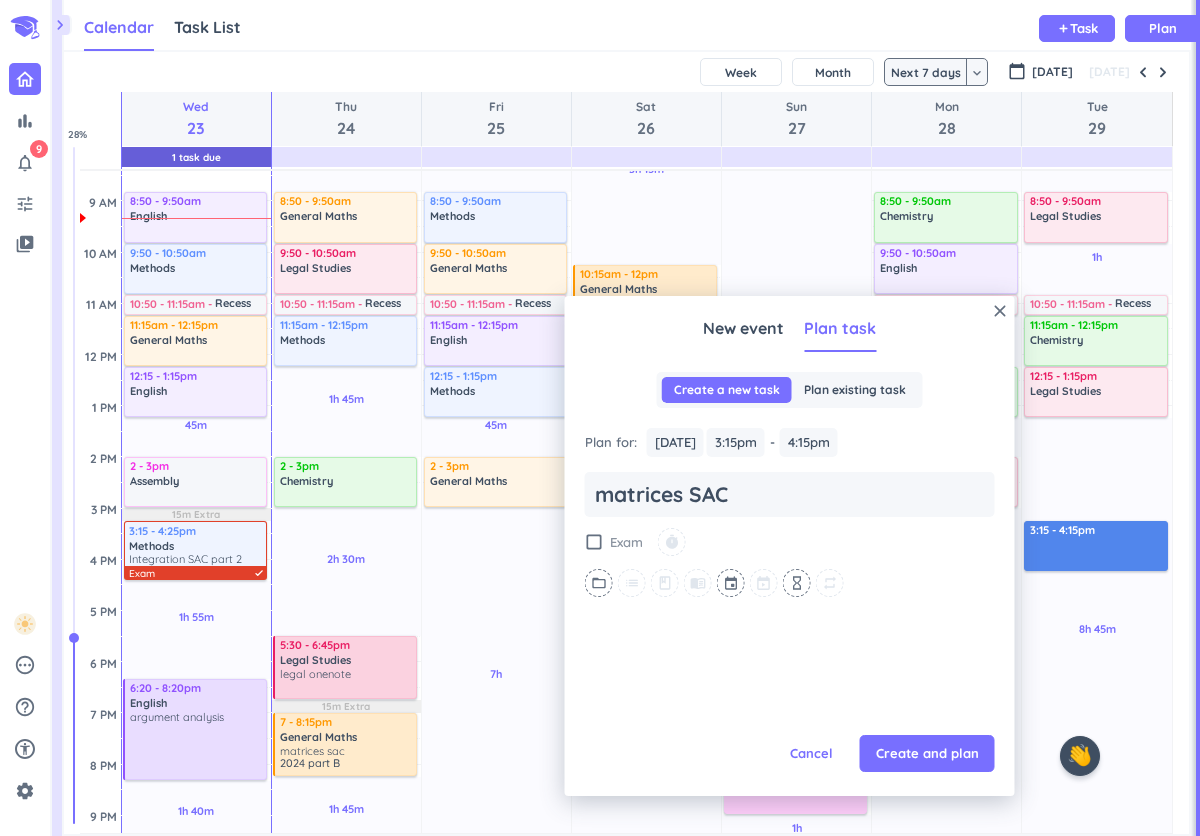 type on "matrices SAC" 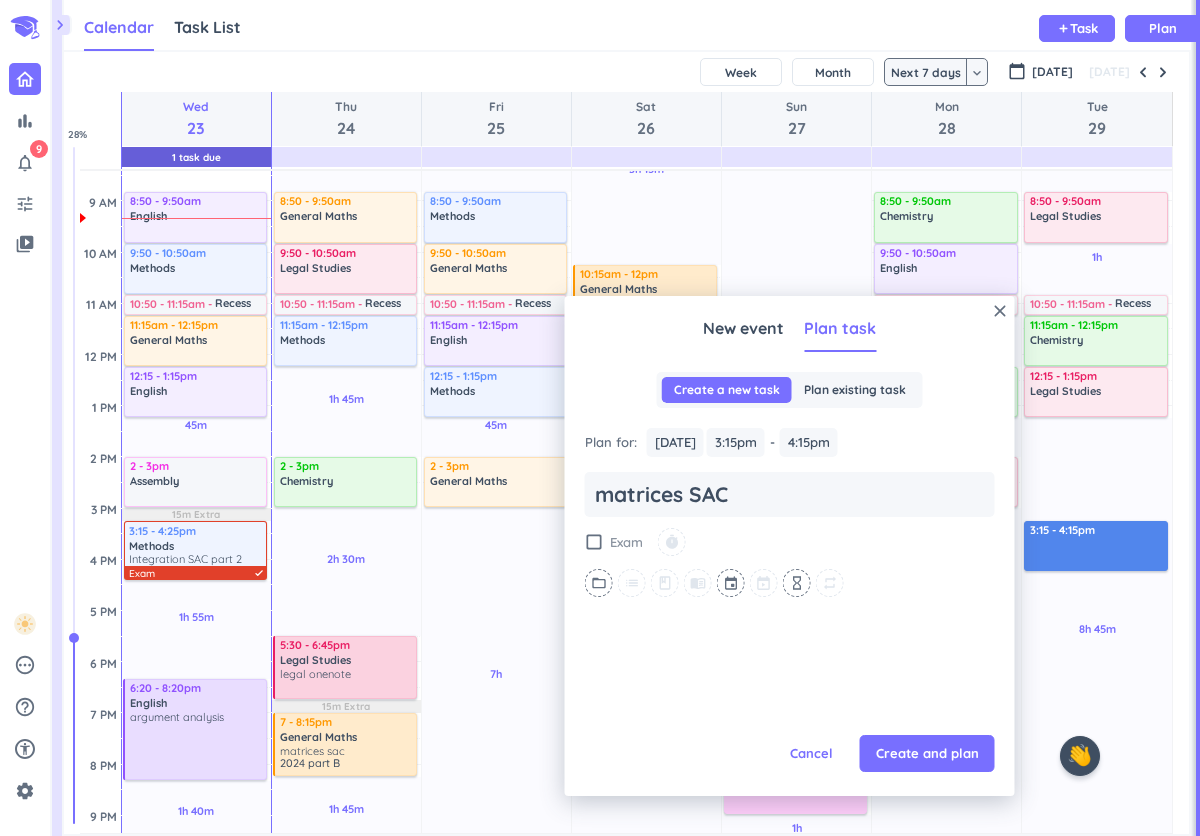 scroll, scrollTop: 0, scrollLeft: 0, axis: both 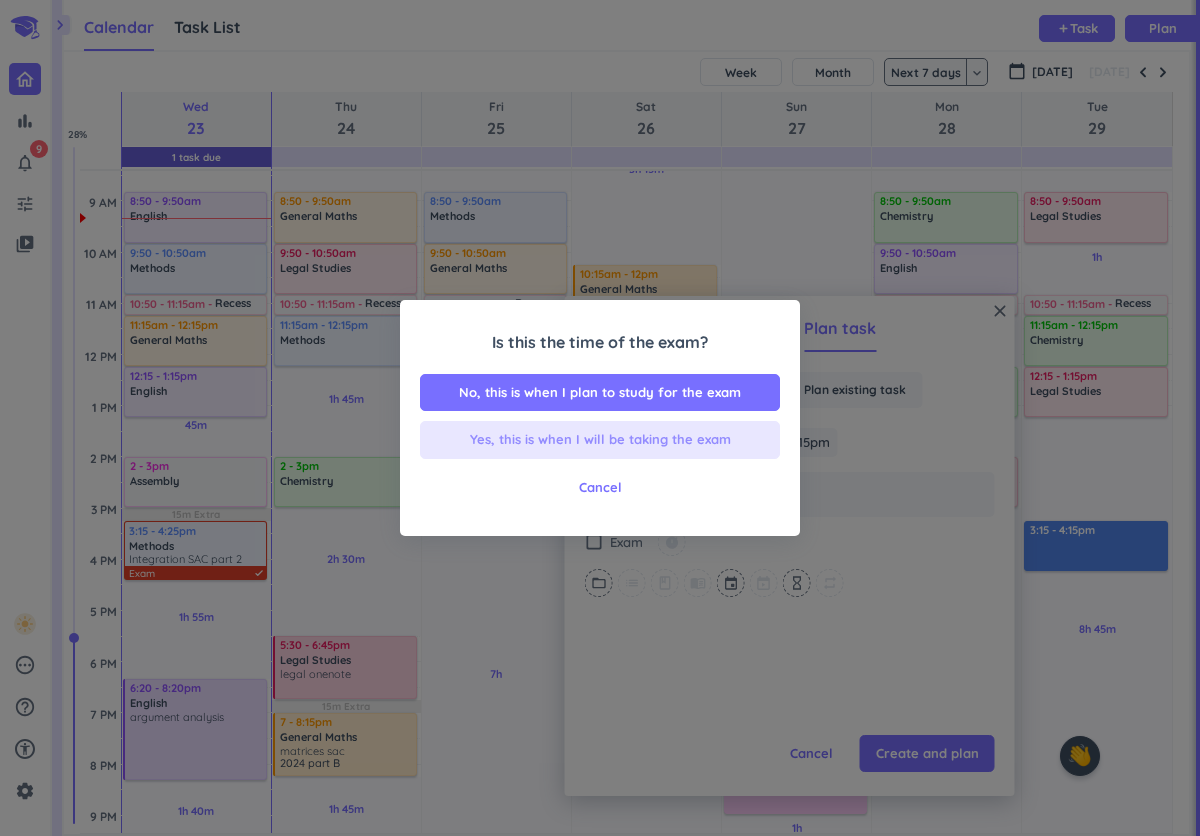 click on "Yes, this is when I will be taking the exam" at bounding box center [600, 440] 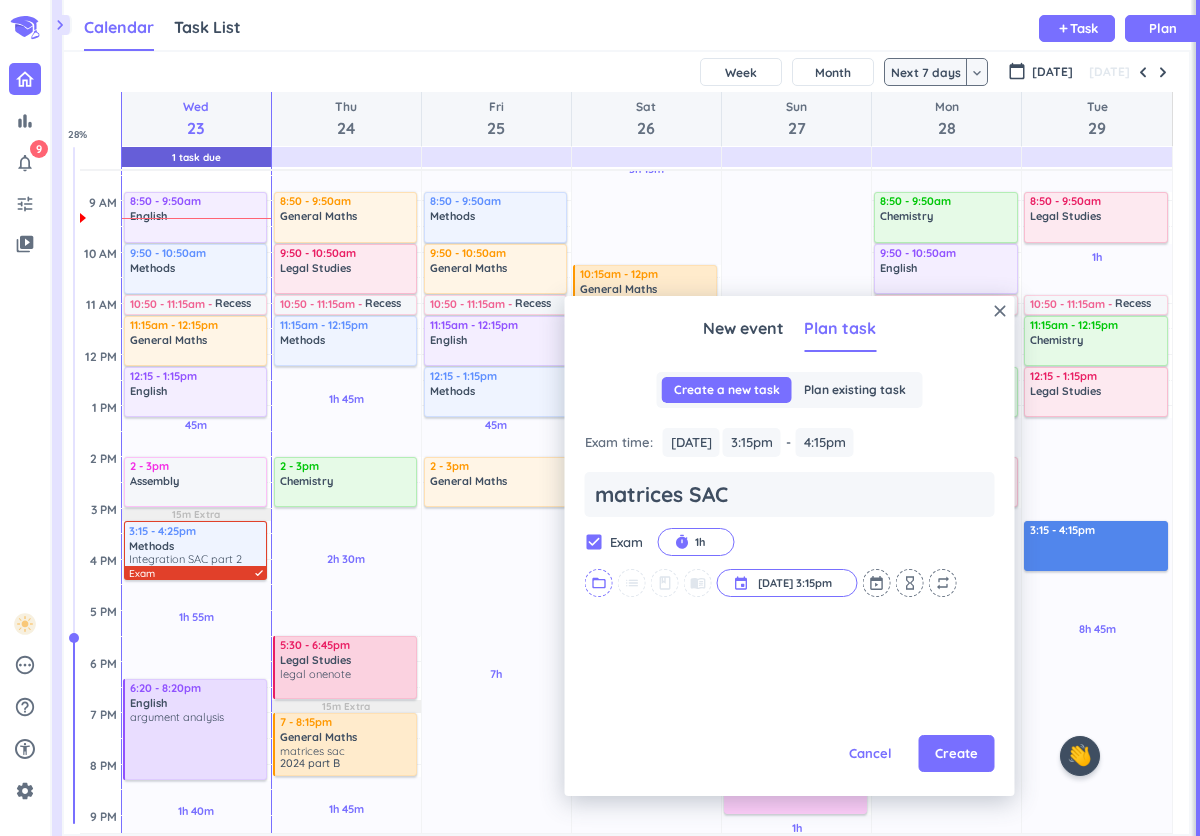 click on "folder_open" at bounding box center [599, 583] 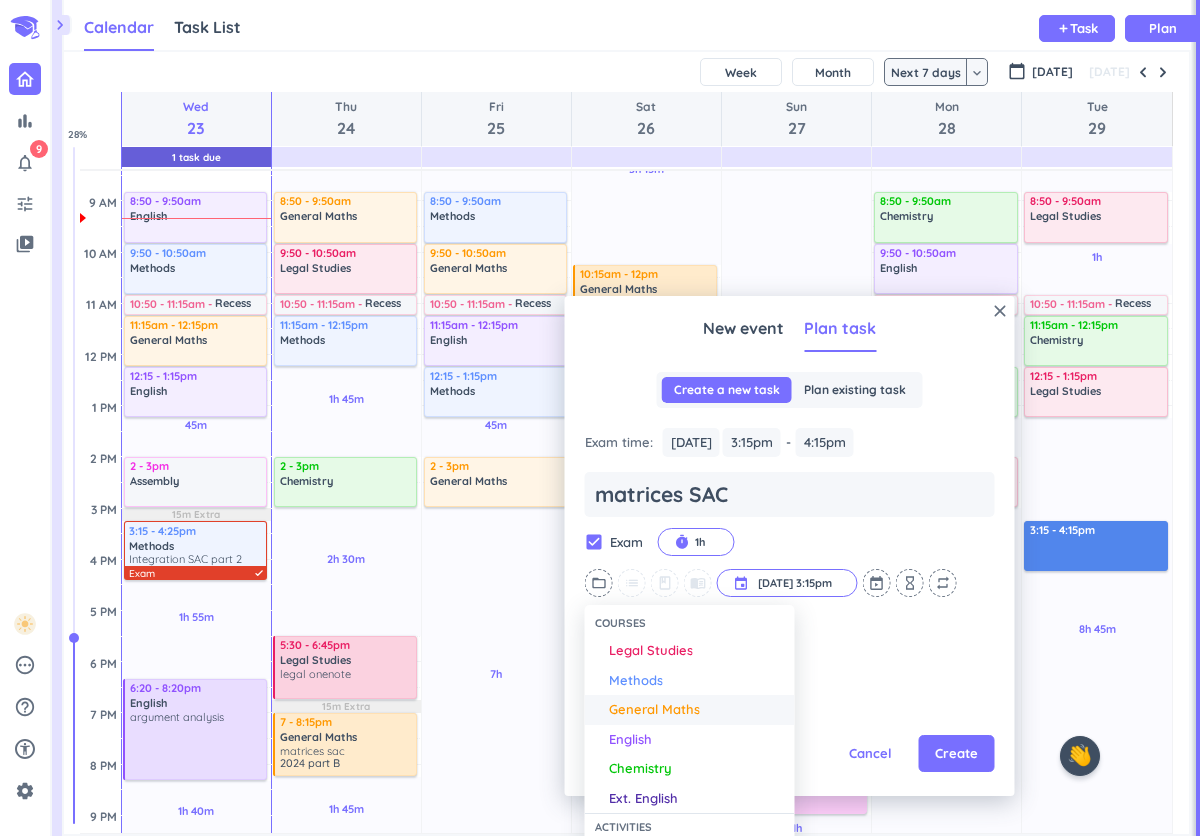 click on "General Maths" at bounding box center (654, 710) 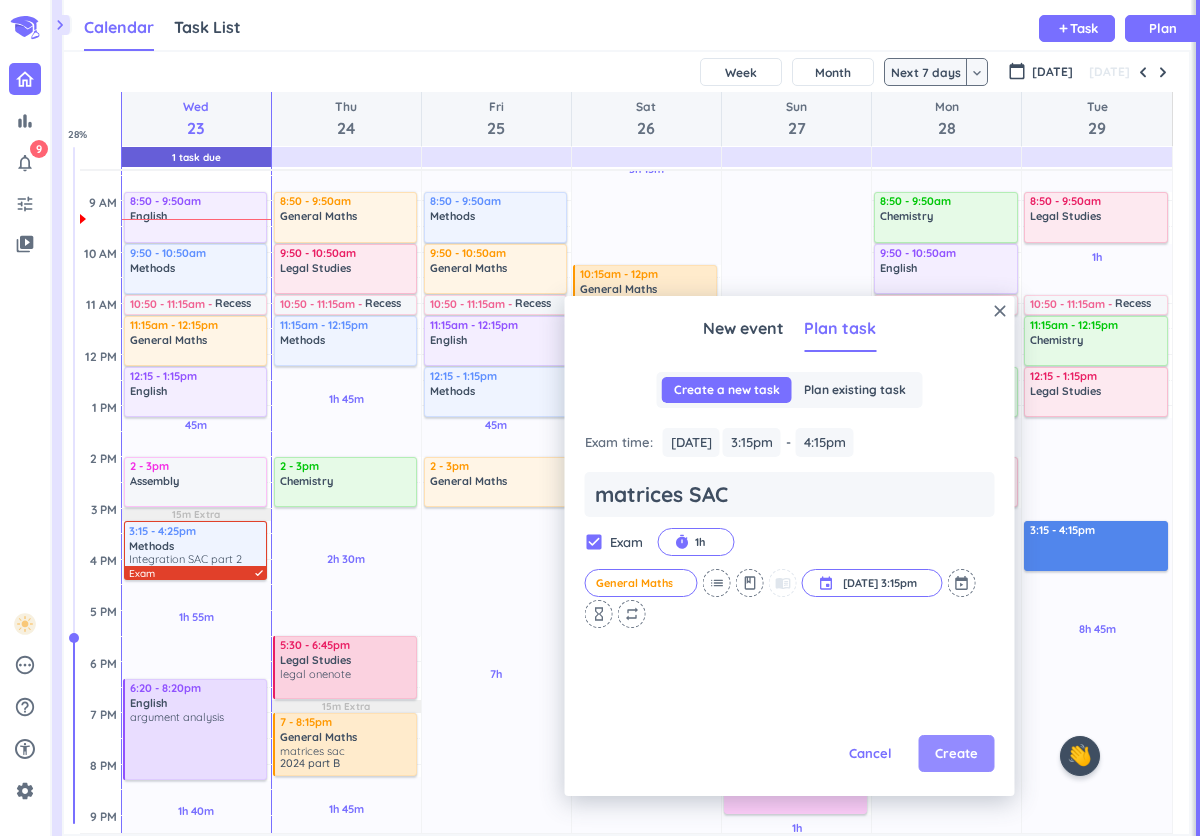 click on "Create" at bounding box center [957, 754] 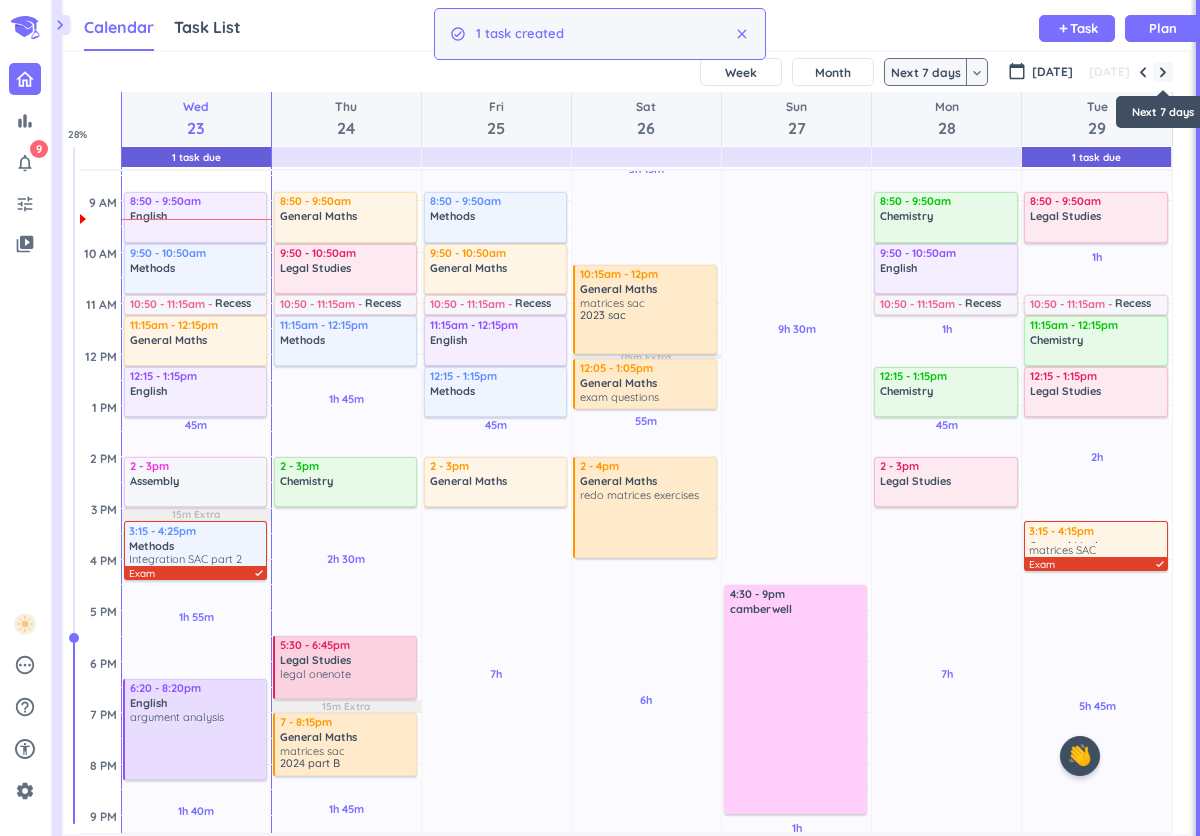 click at bounding box center [1163, 72] 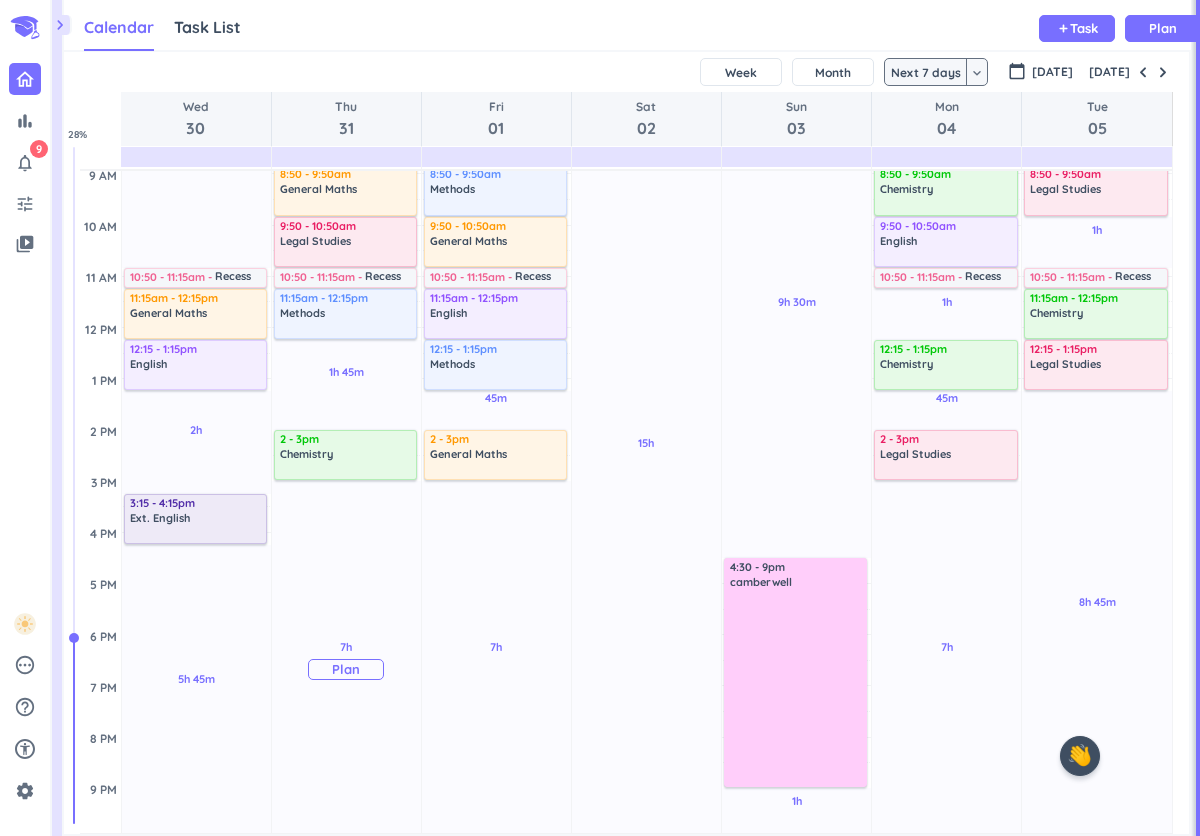 scroll, scrollTop: 265, scrollLeft: 0, axis: vertical 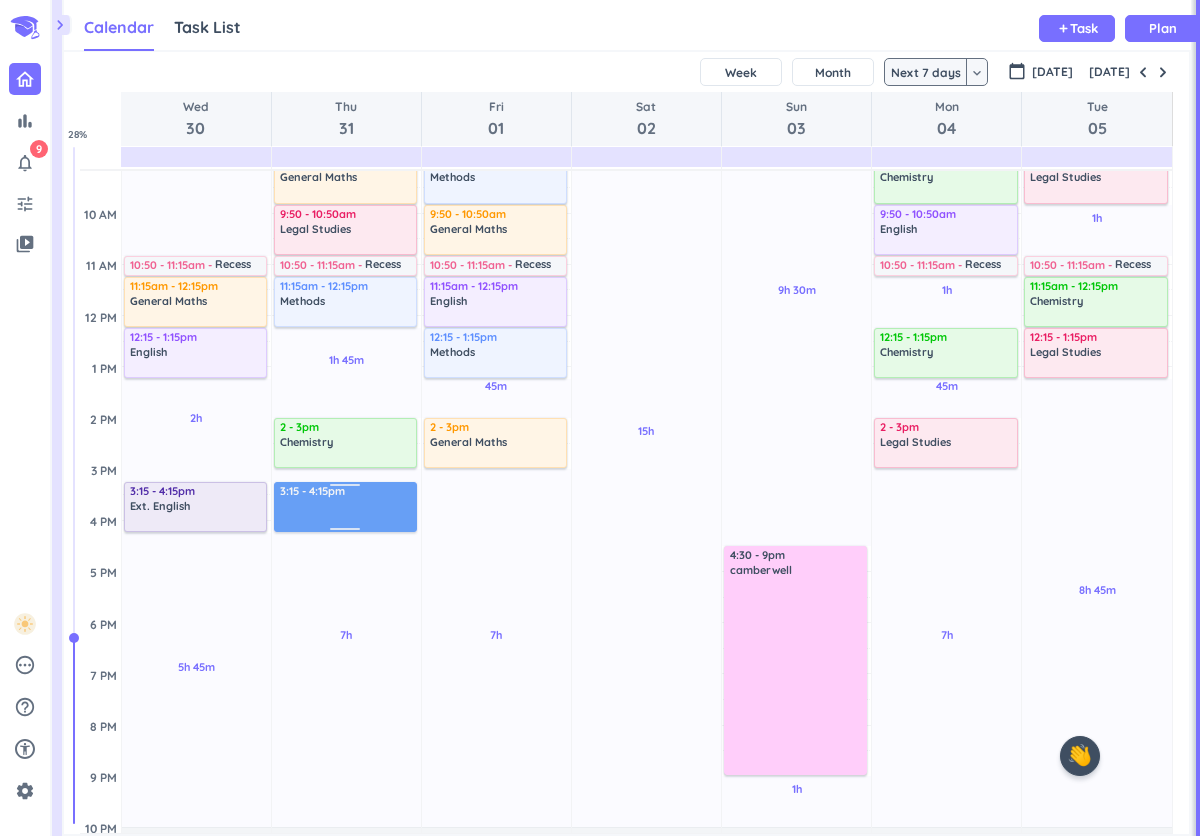 drag, startPoint x: 335, startPoint y: 579, endPoint x: 353, endPoint y: 492, distance: 88.84256 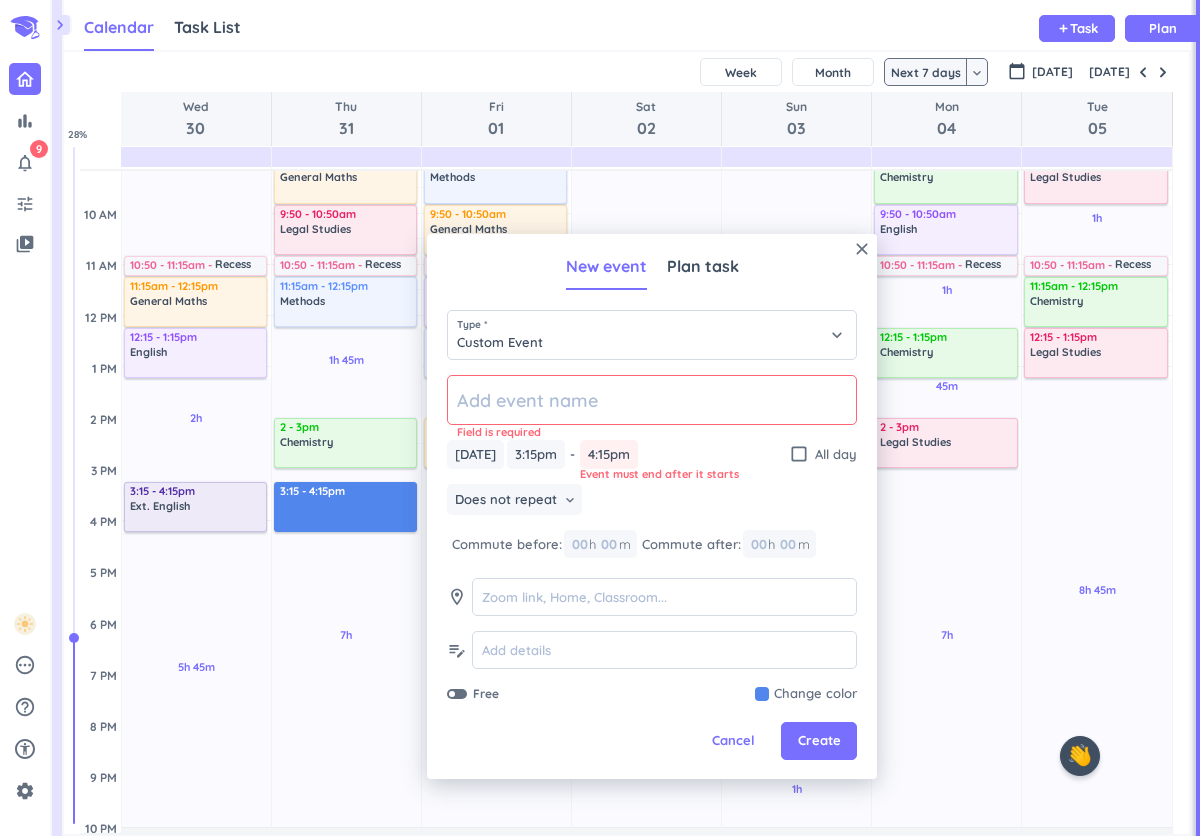 click 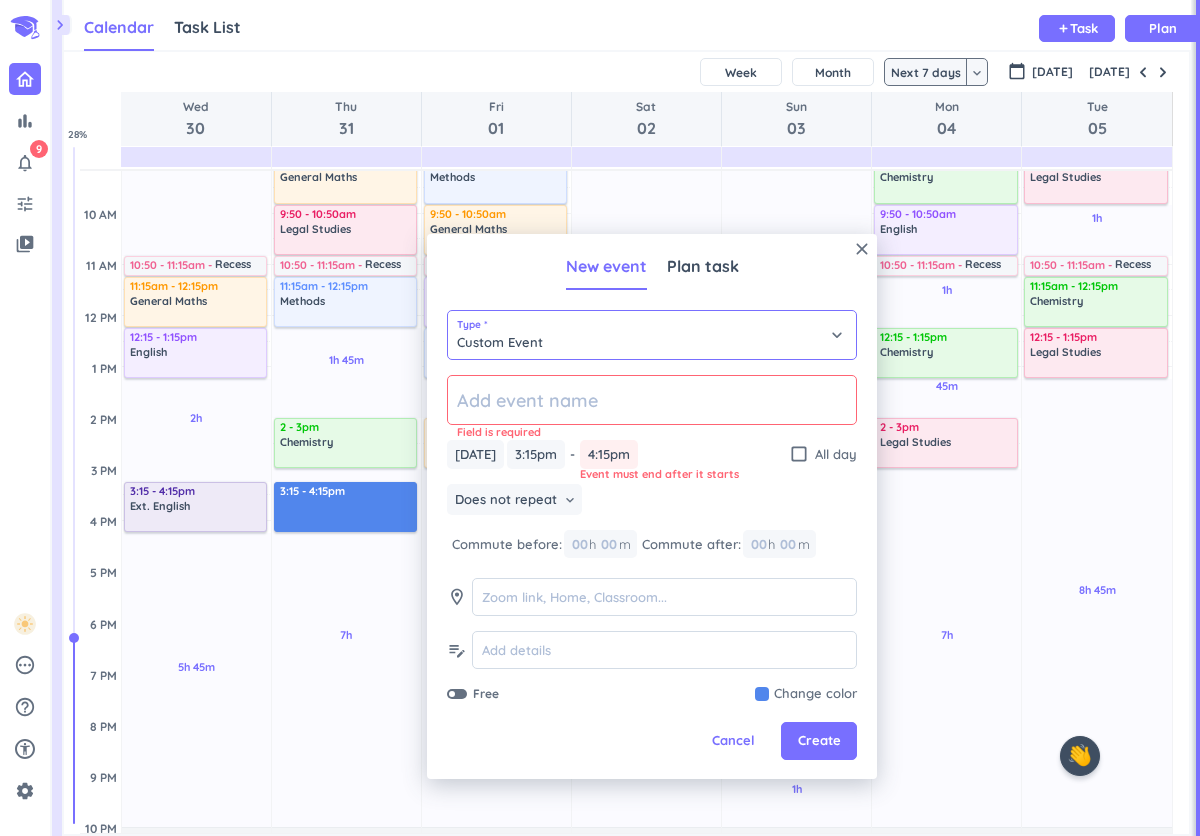 click on "Custom Event" at bounding box center [652, 335] 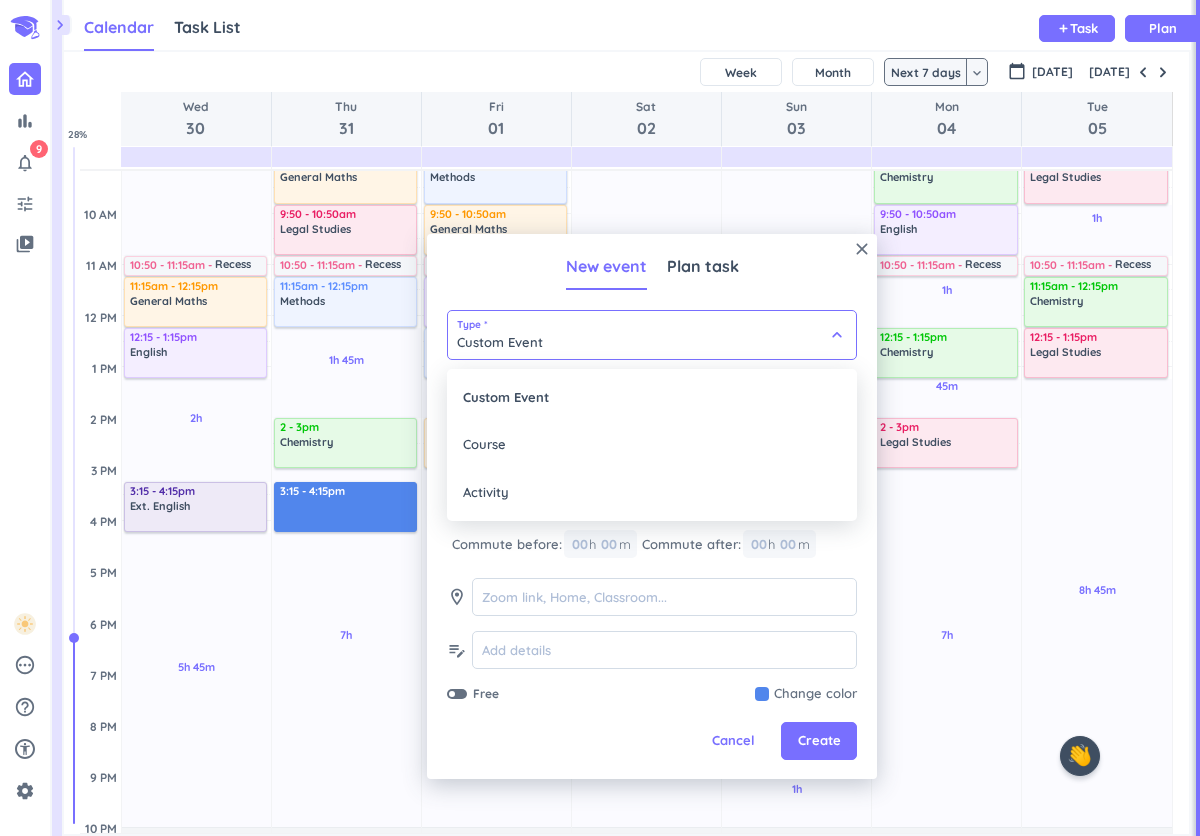 click at bounding box center [652, 506] 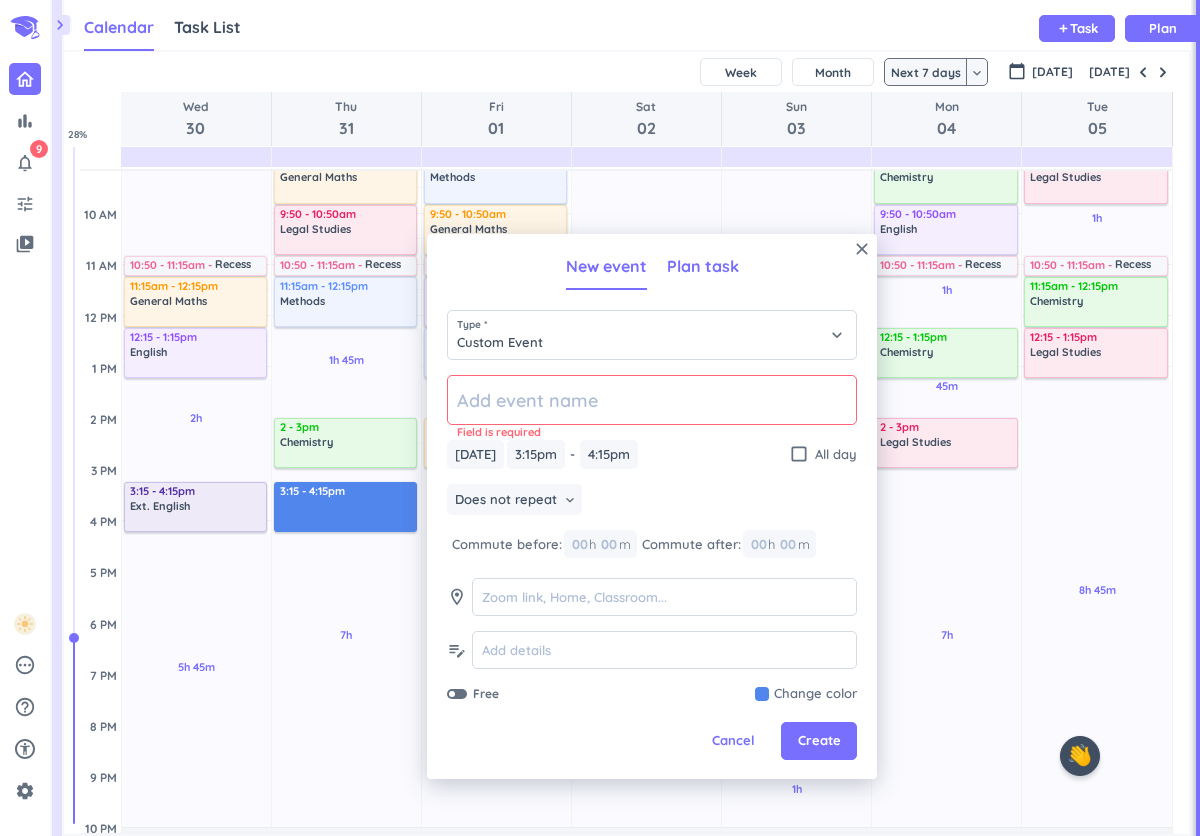 click on "Plan task" at bounding box center (703, 266) 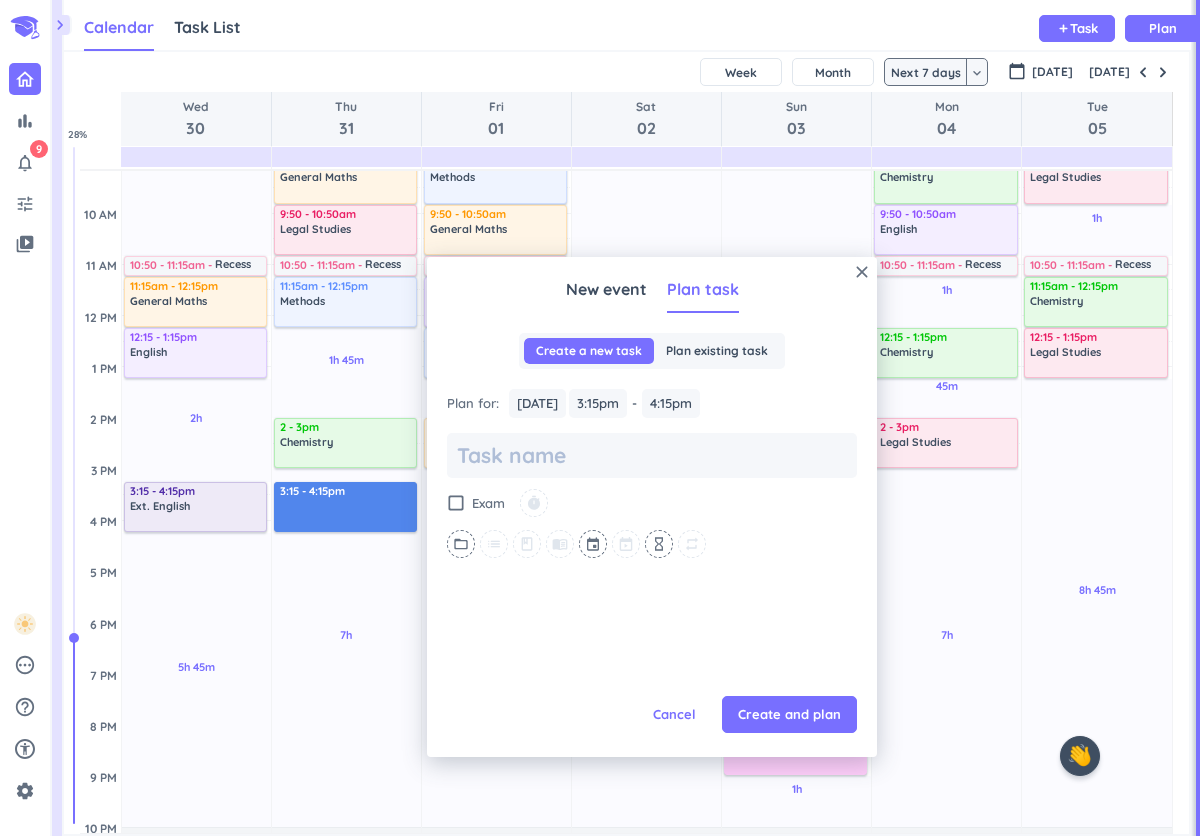 scroll, scrollTop: 0, scrollLeft: 0, axis: both 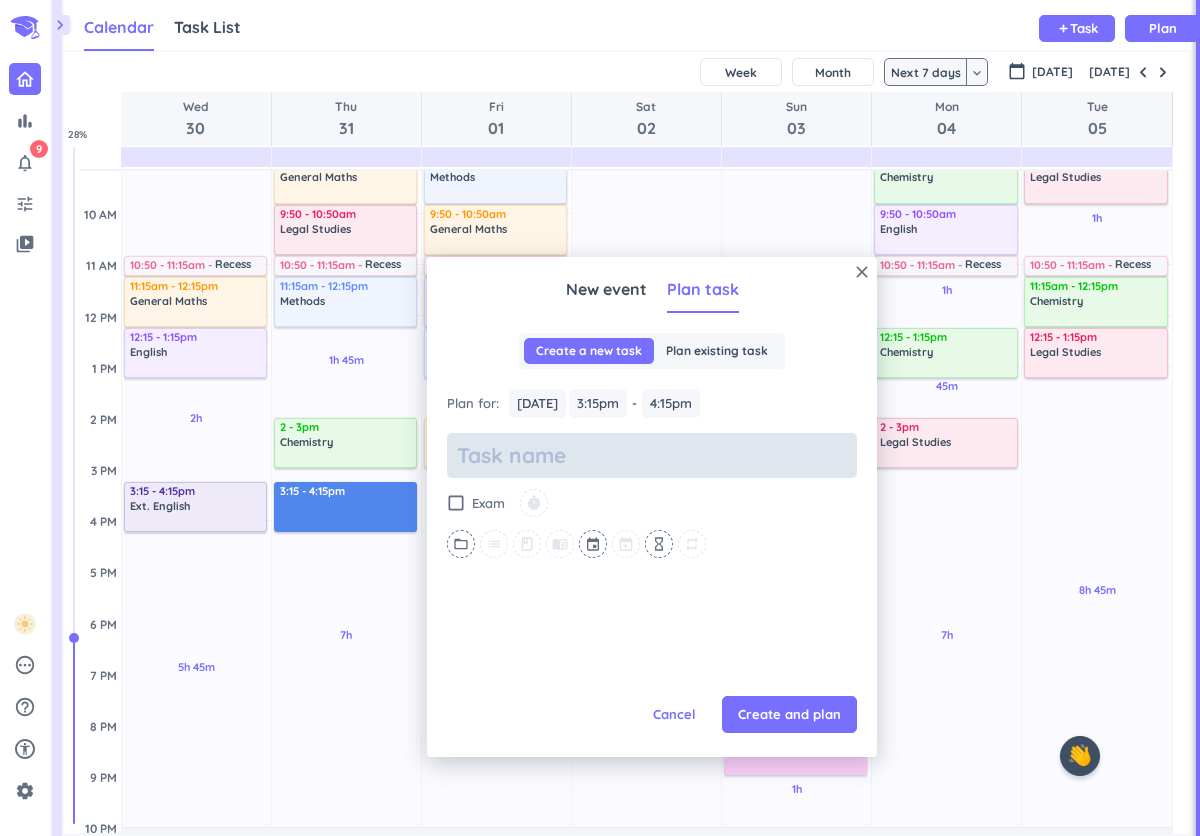 type on "x" 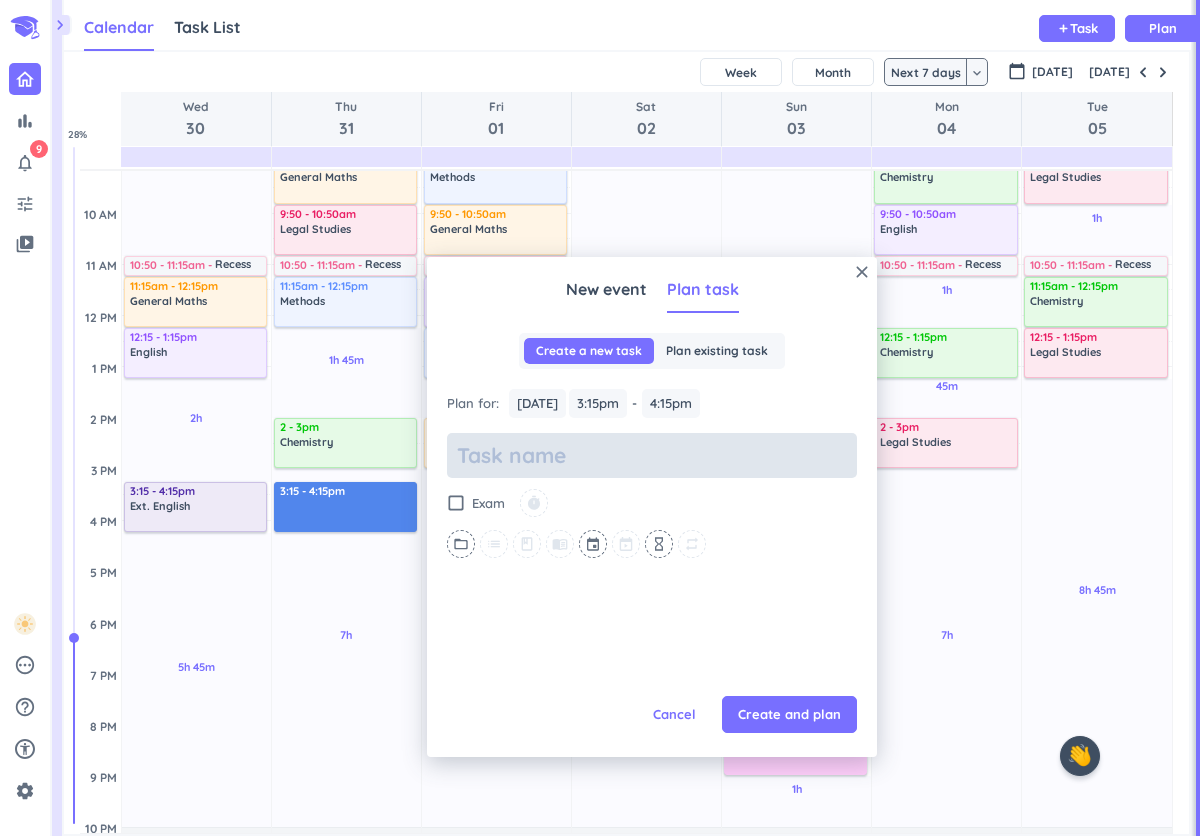 type on "m" 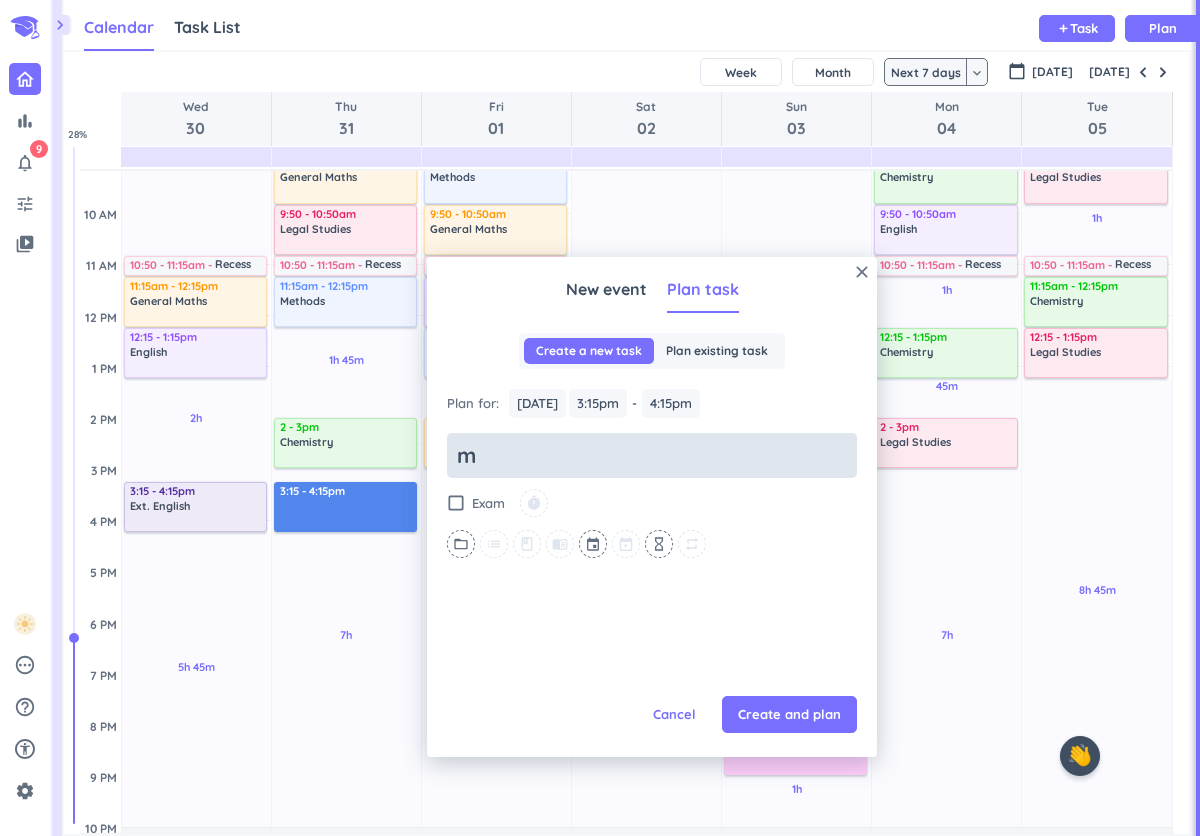 type on "x" 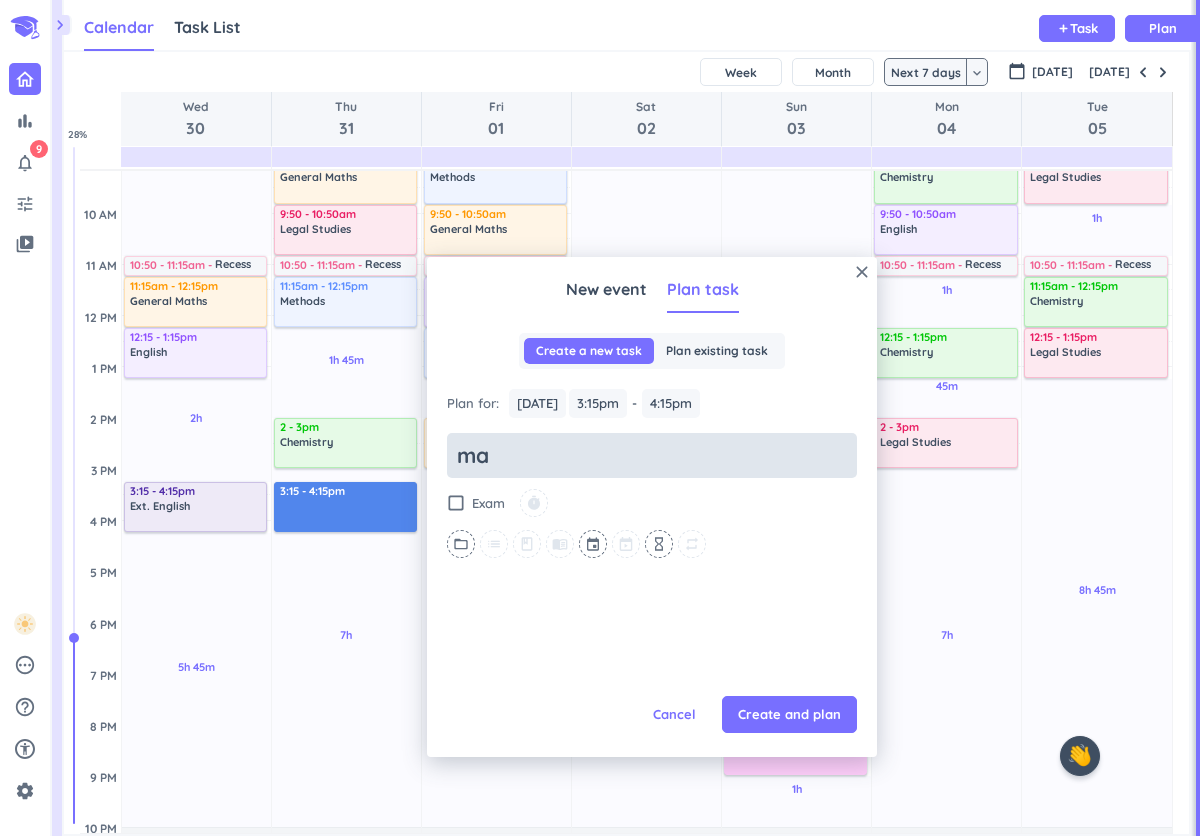 type on "x" 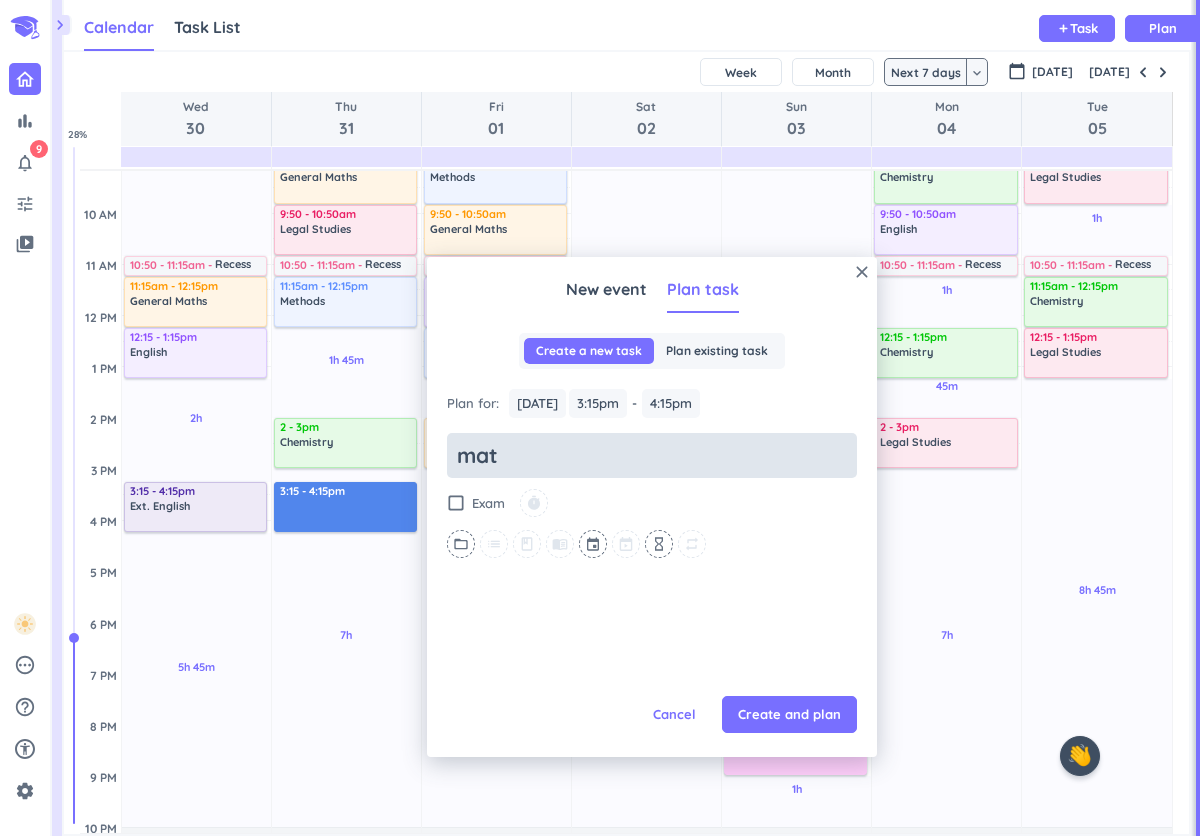 type on "x" 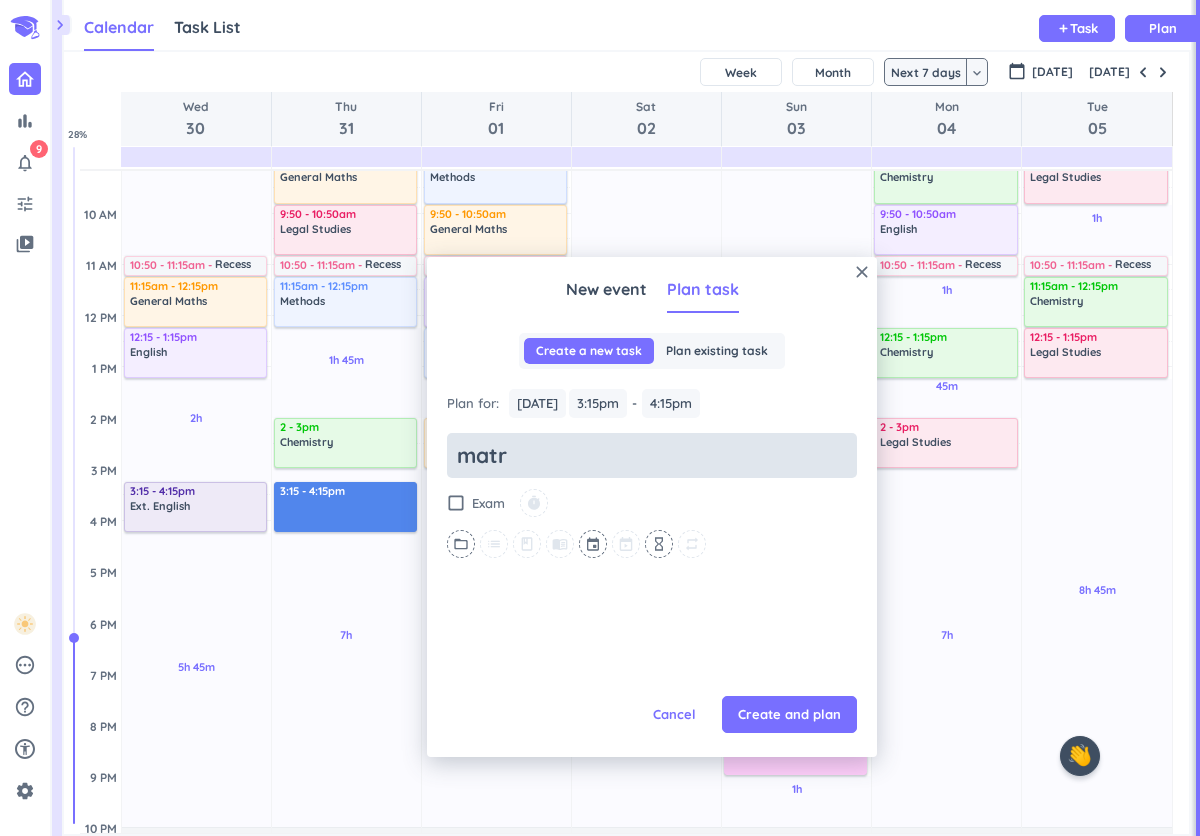 type on "x" 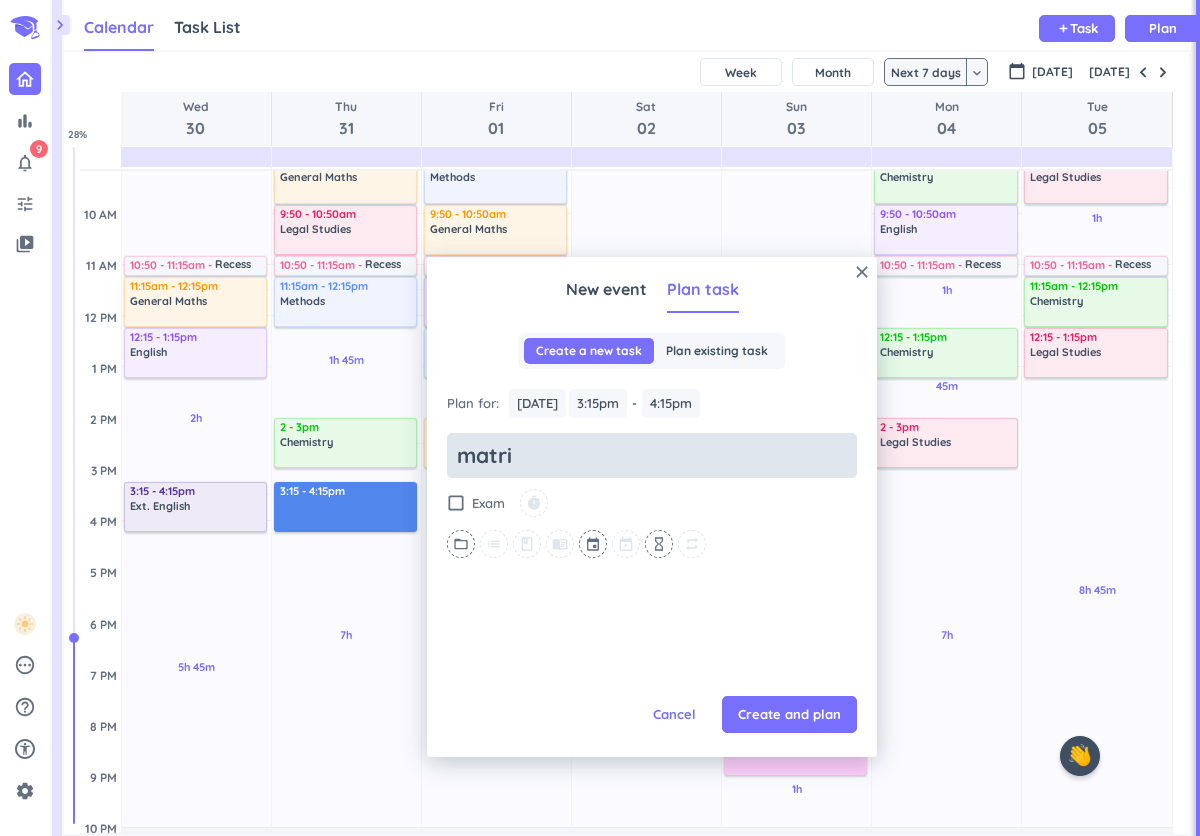 type on "x" 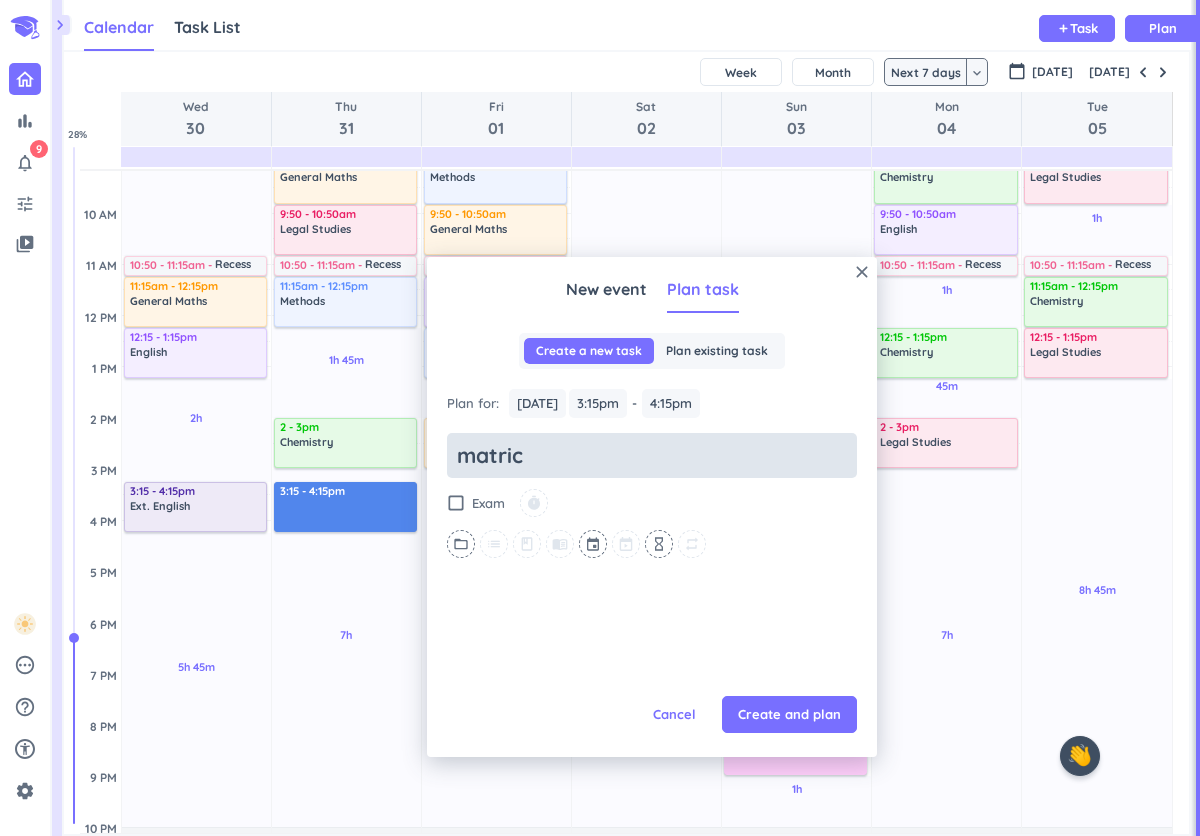 type on "x" 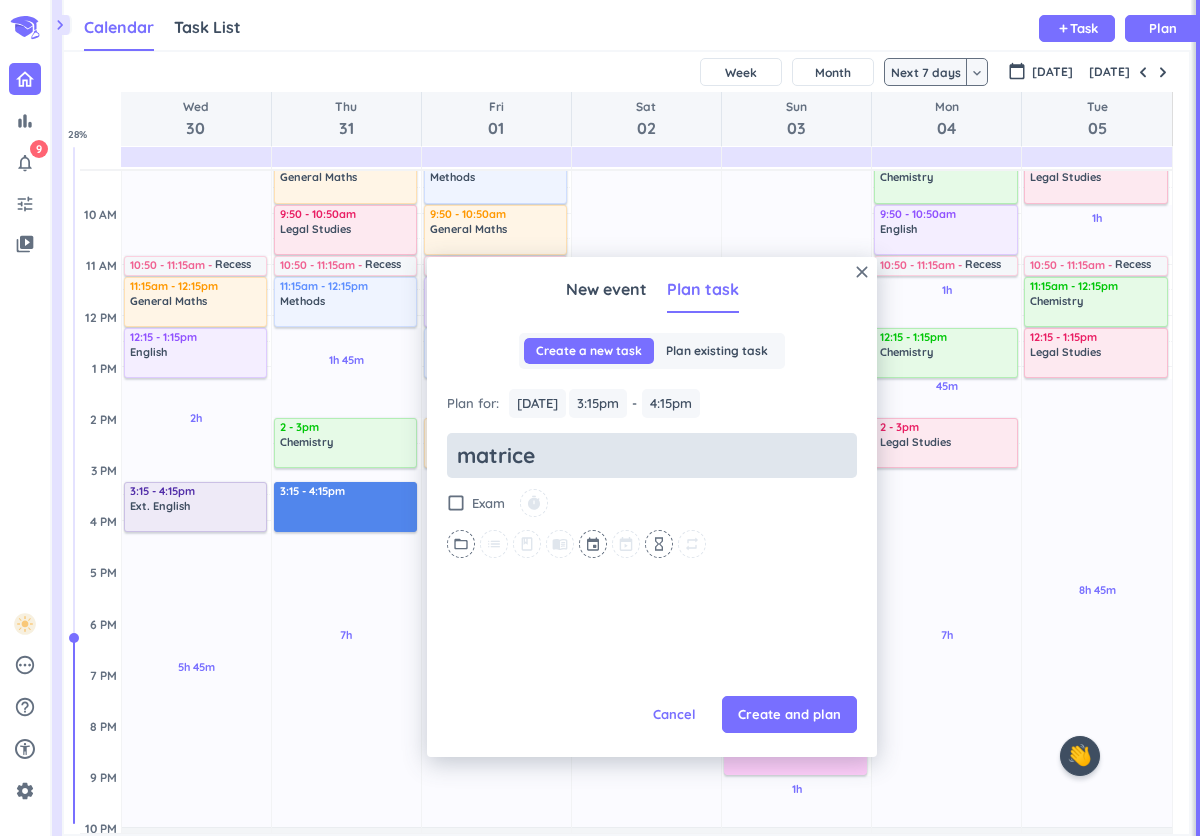 type on "x" 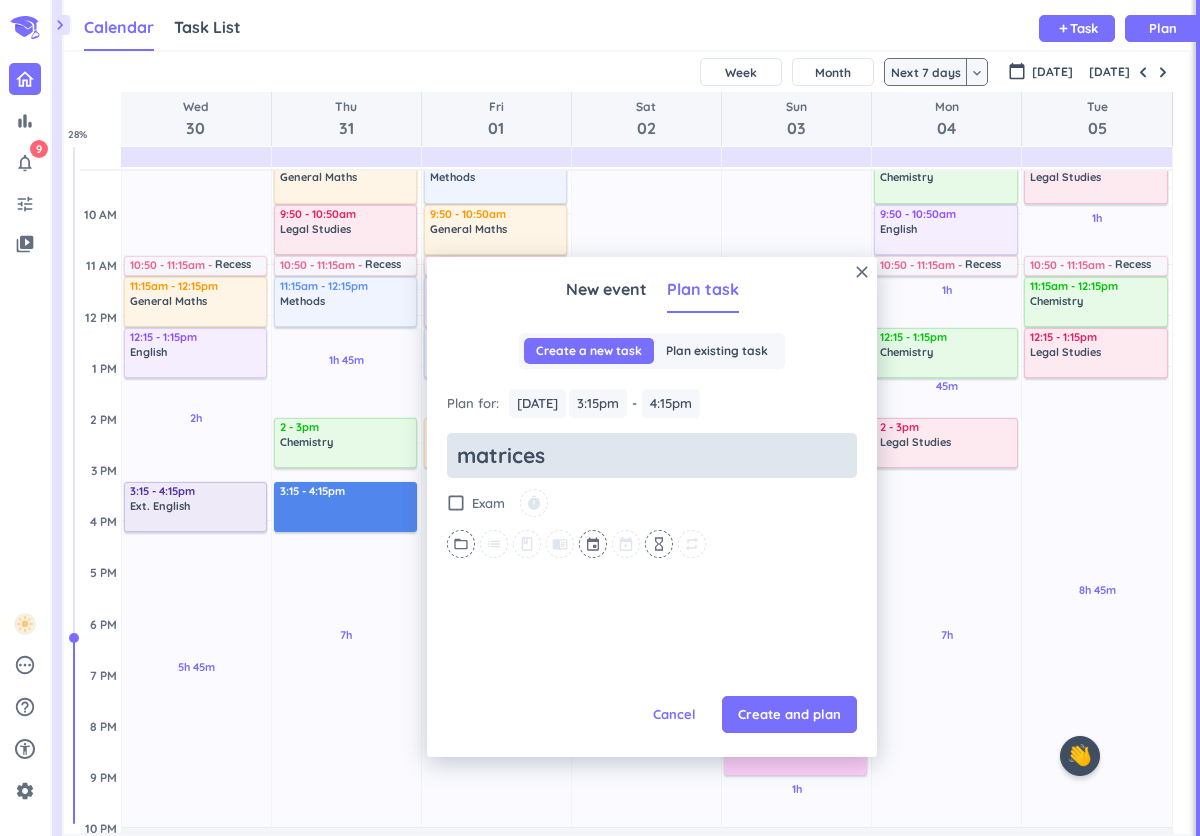 type on "x" 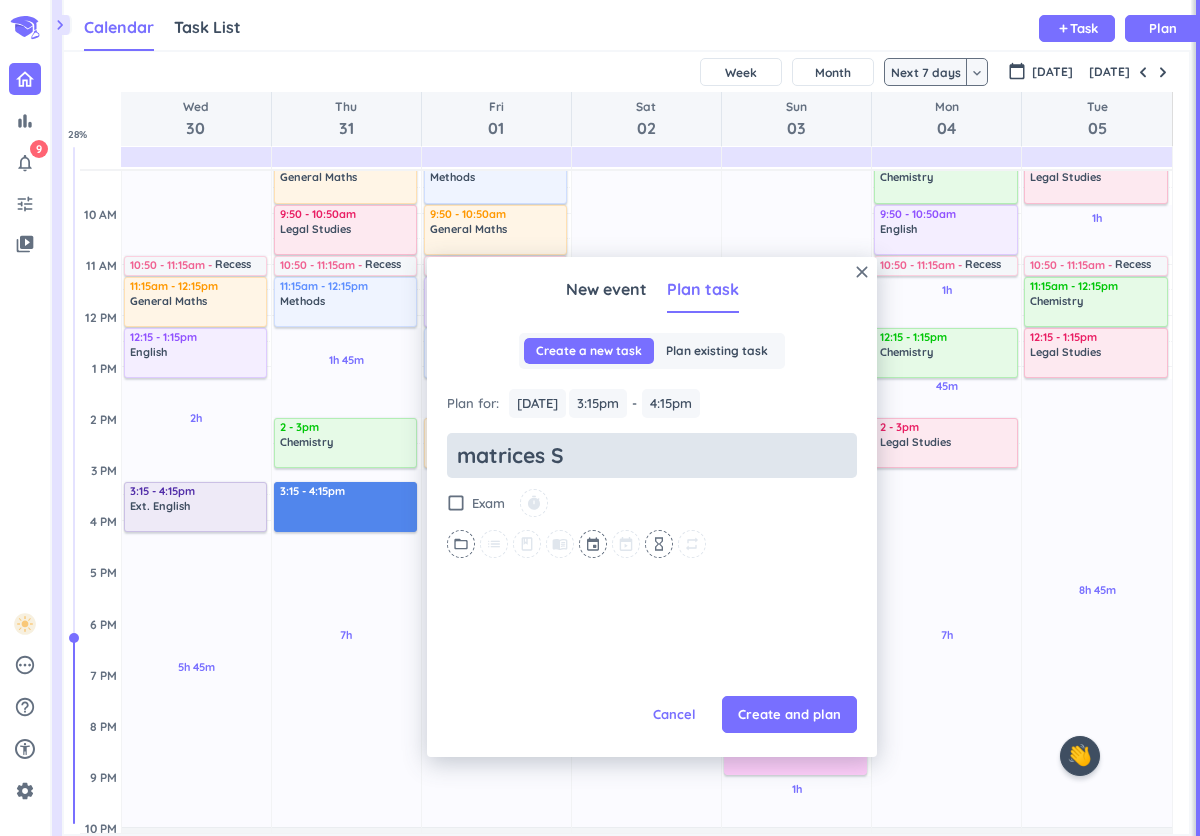 type on "x" 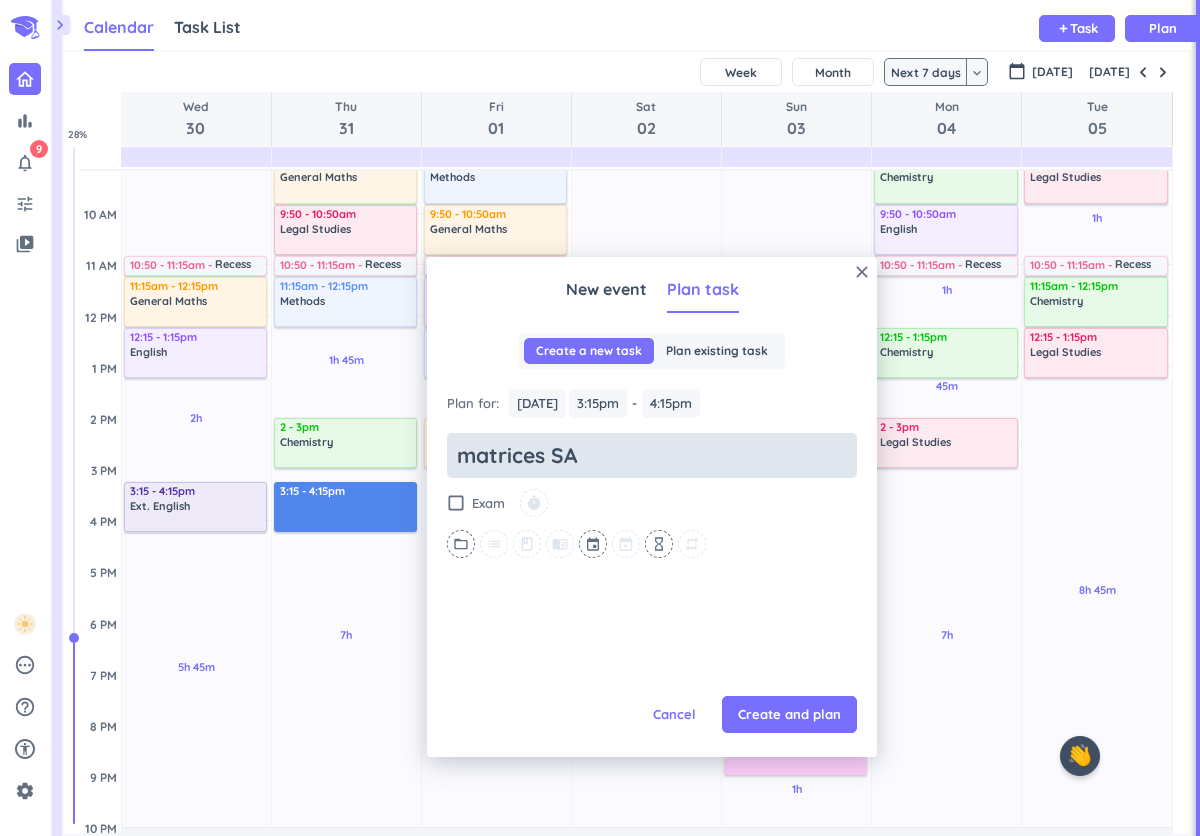type on "x" 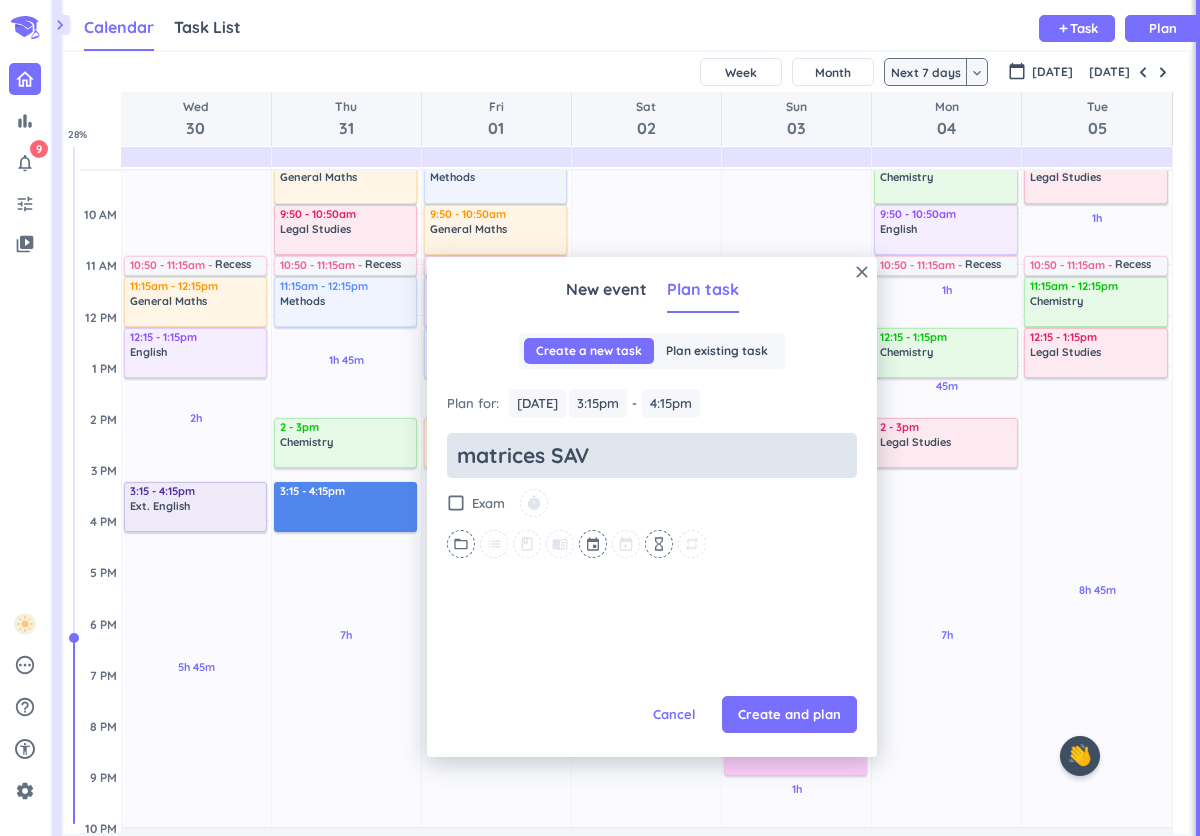 type on "matrices SAV" 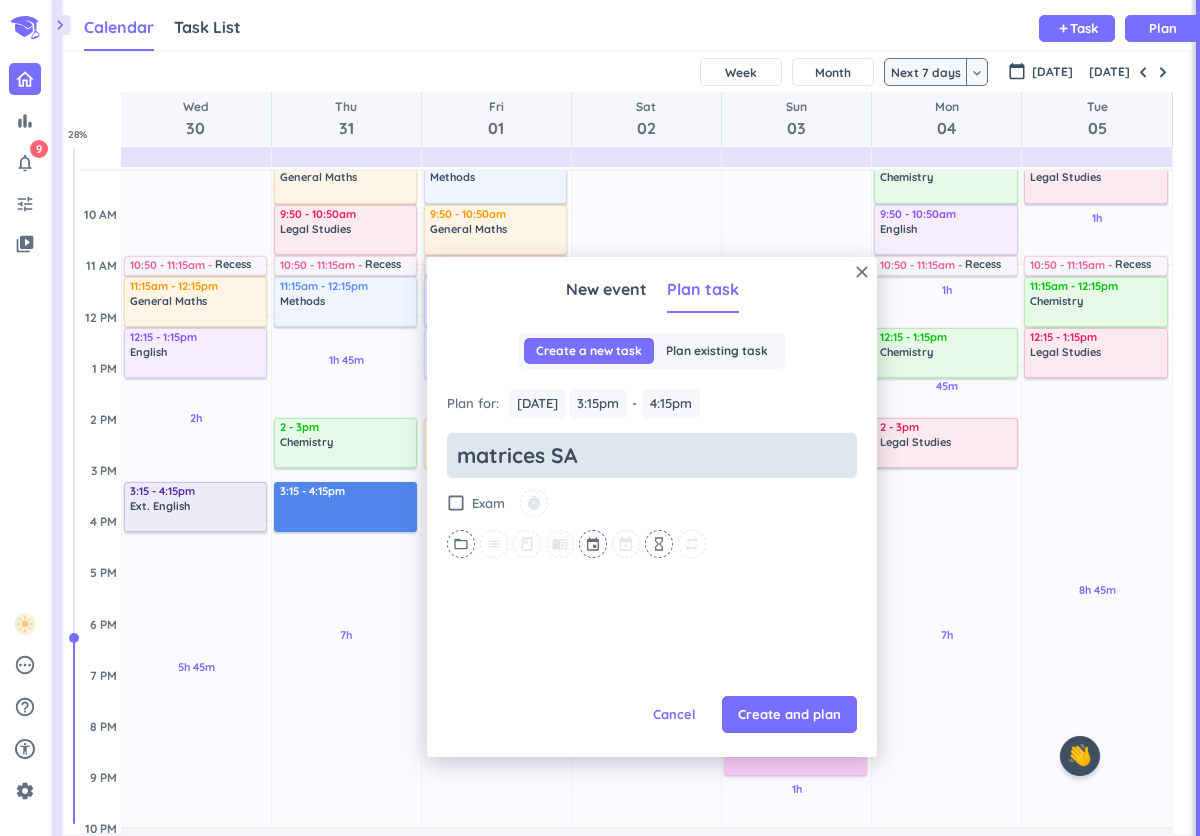 type on "x" 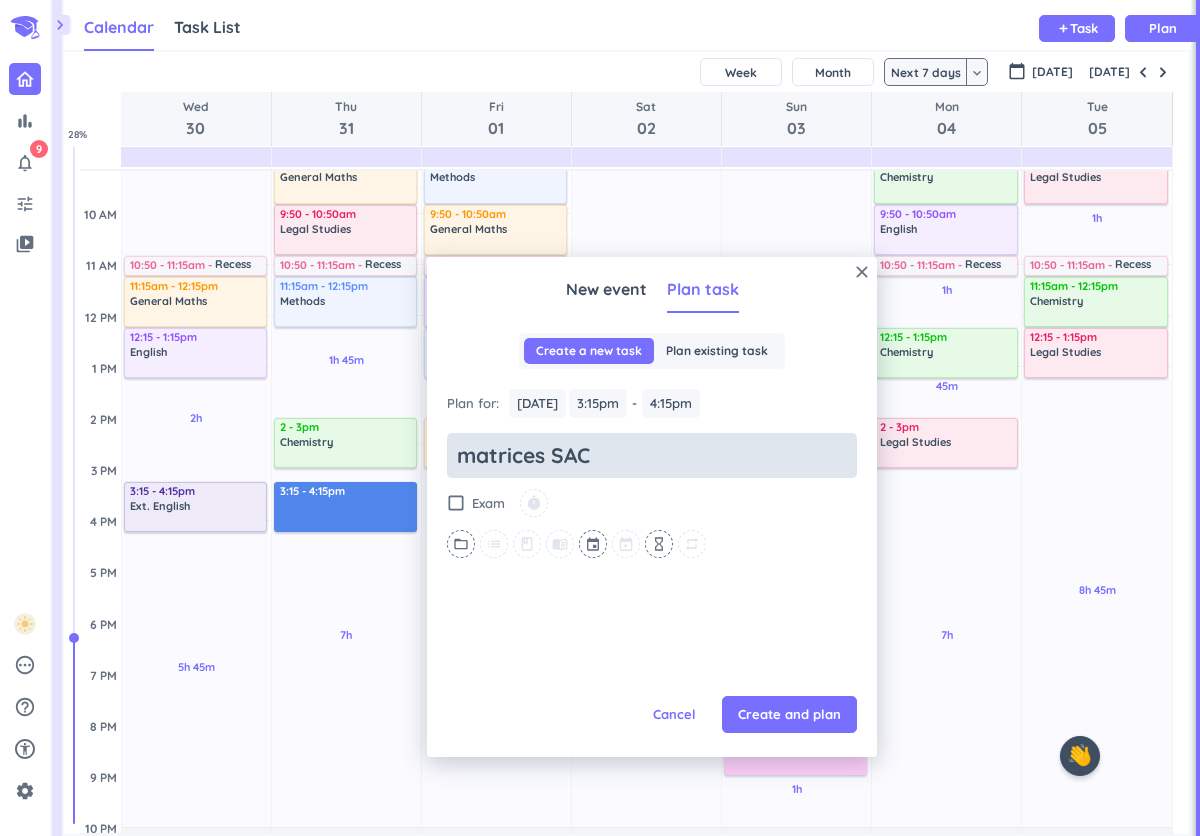 type on "x" 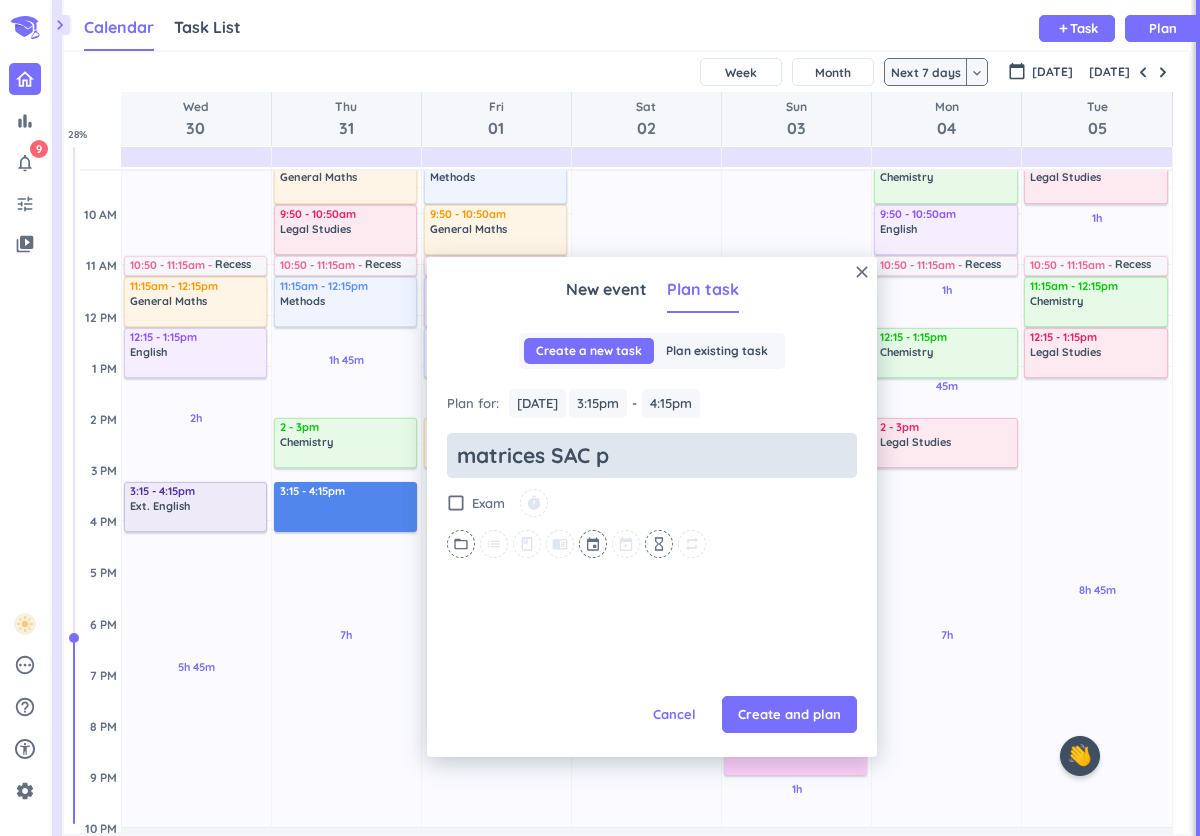 type on "x" 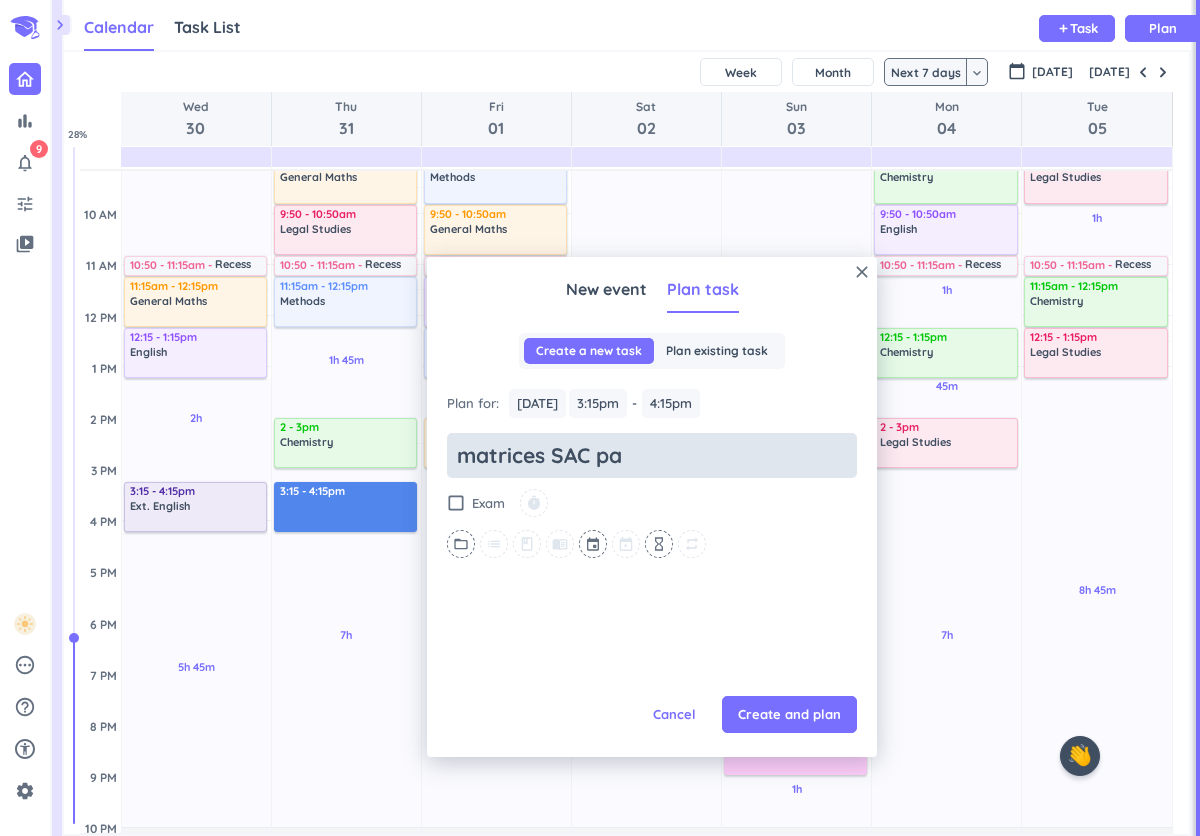 type on "x" 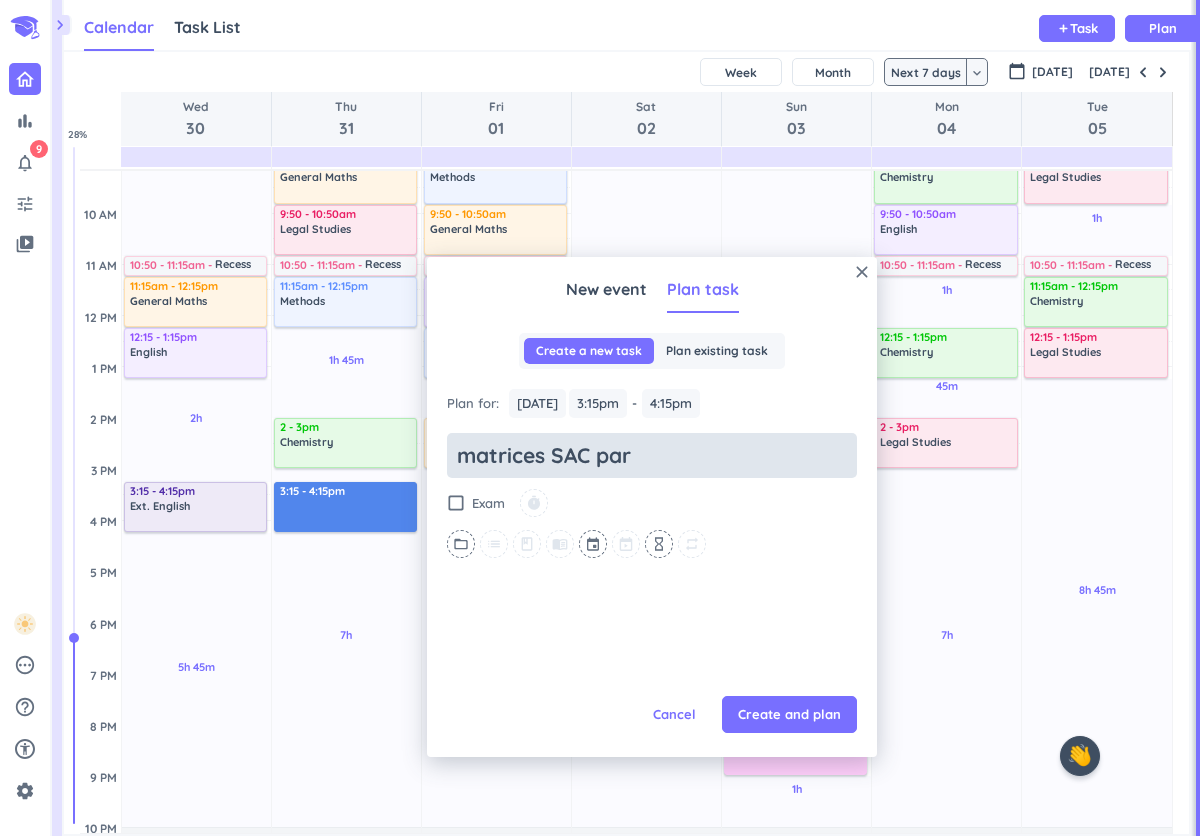 type on "x" 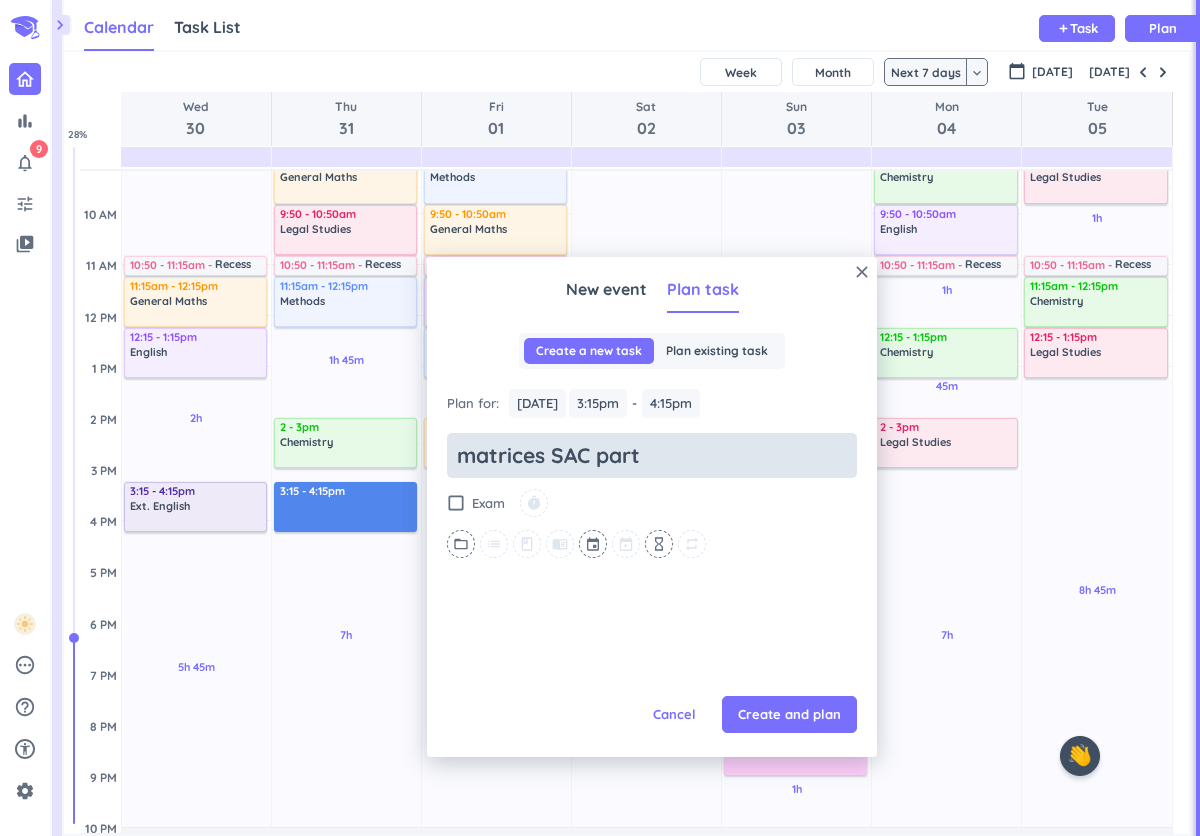 type on "matrices SAC part" 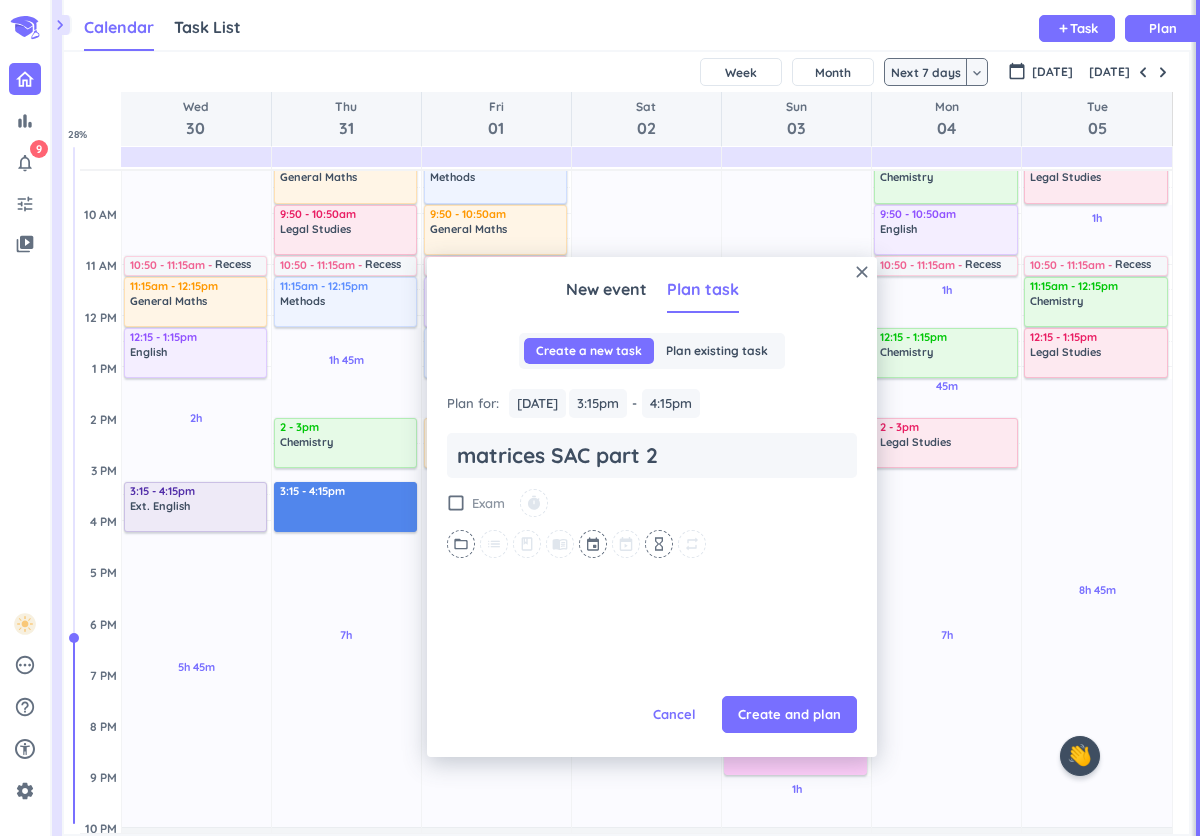 type on "matrices SAC part 2" 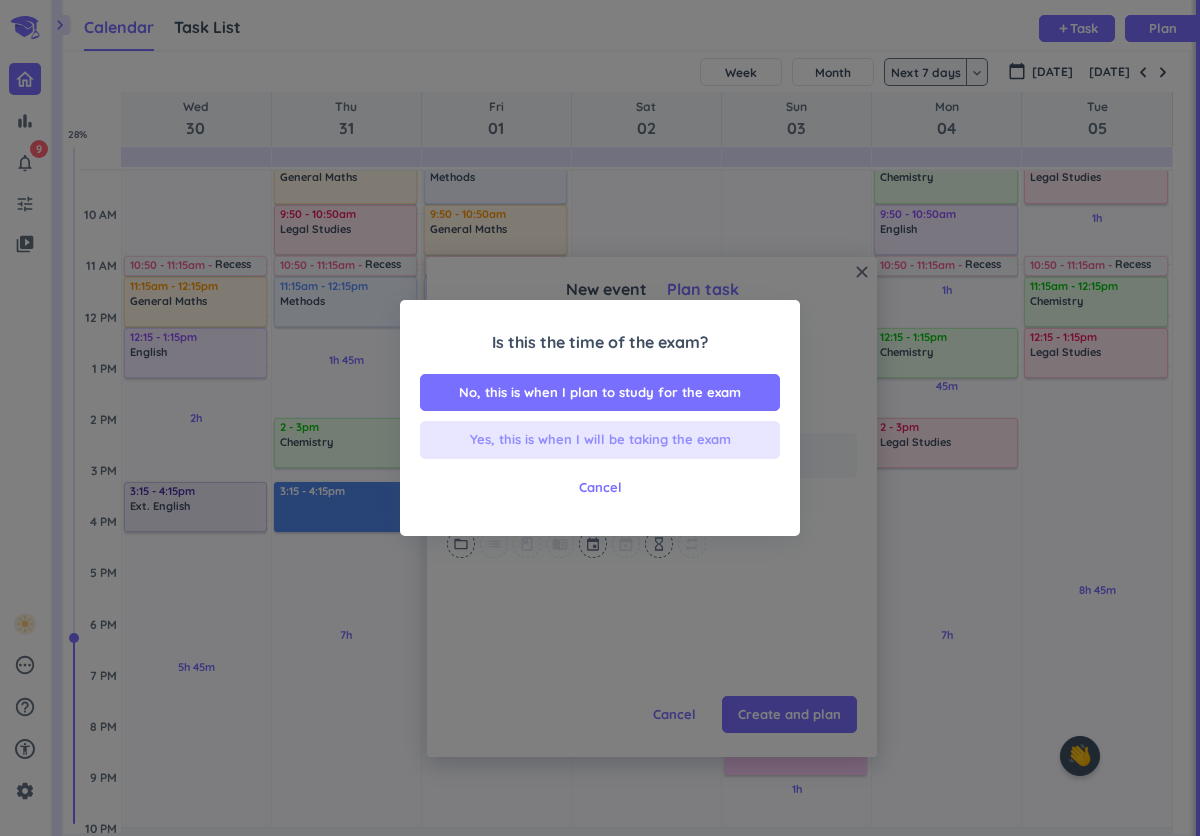 click on "Yes, this is when I will be taking the exam" at bounding box center [600, 440] 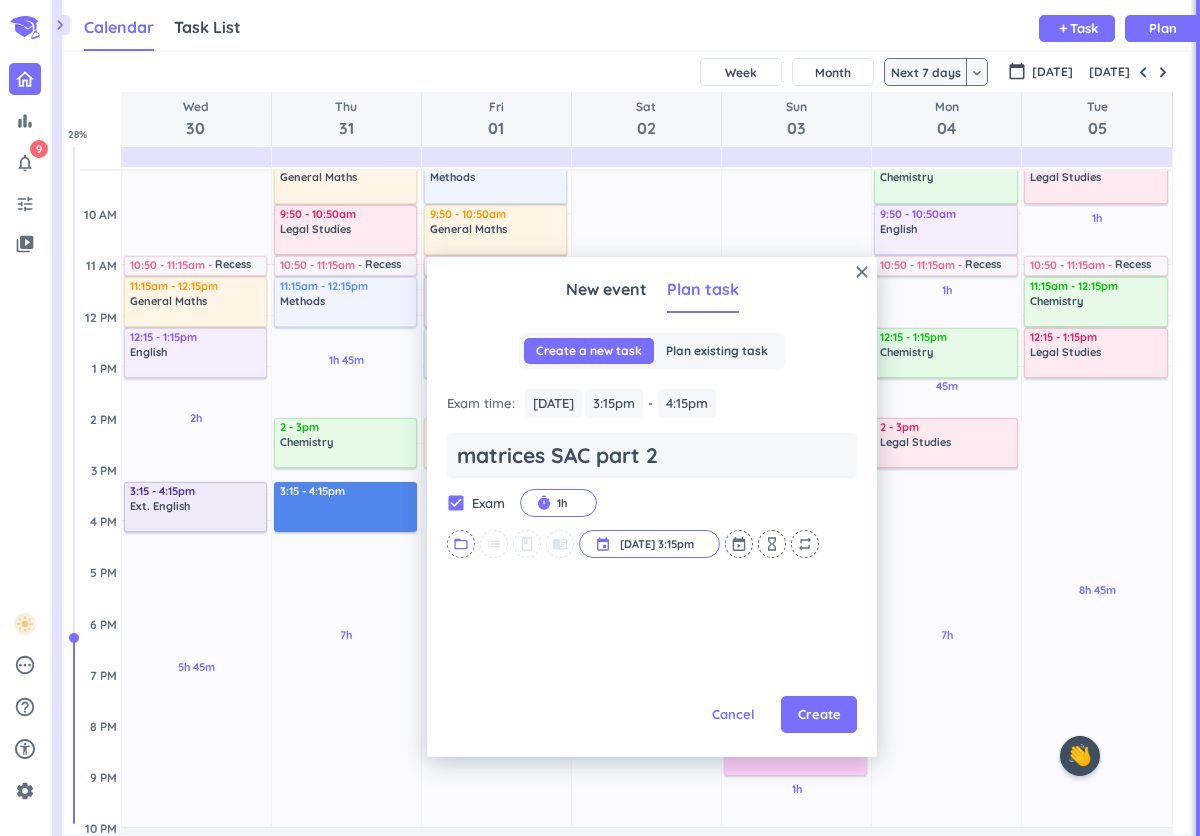click on "folder_open" at bounding box center (461, 544) 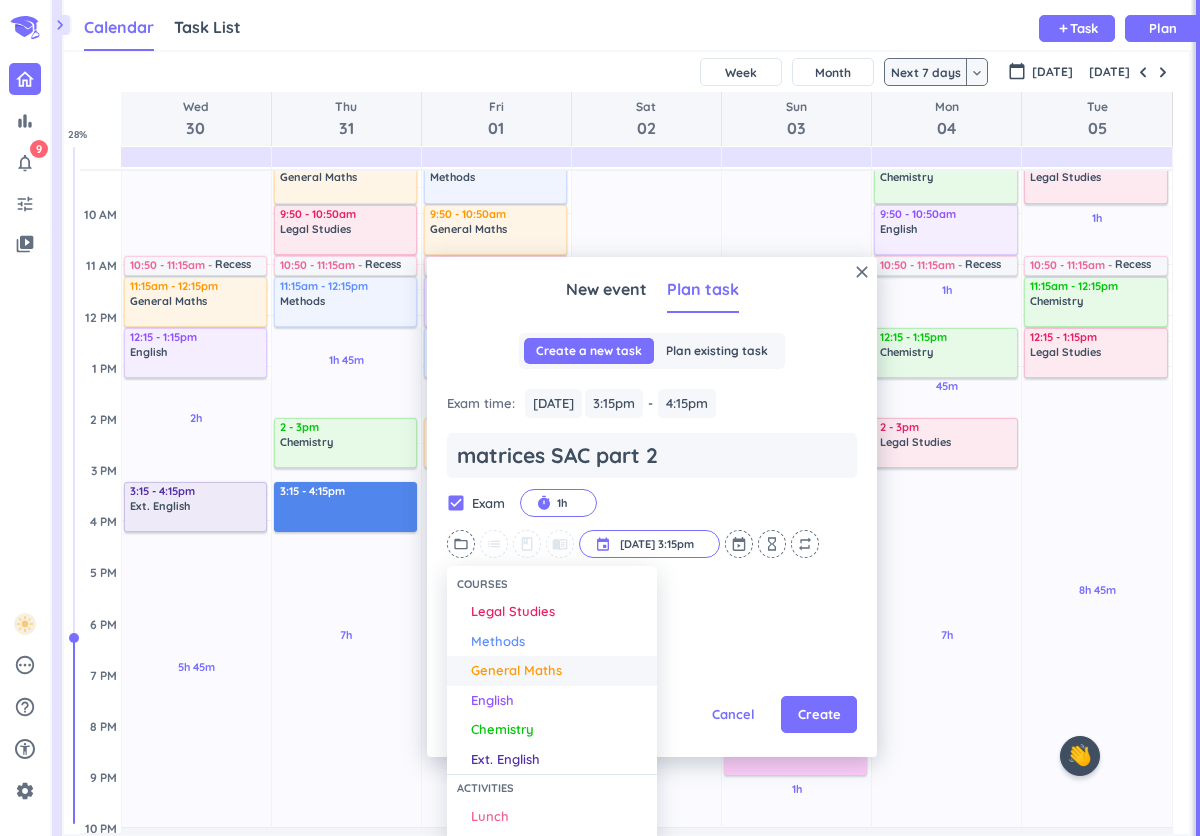 click on "General Maths" at bounding box center (516, 671) 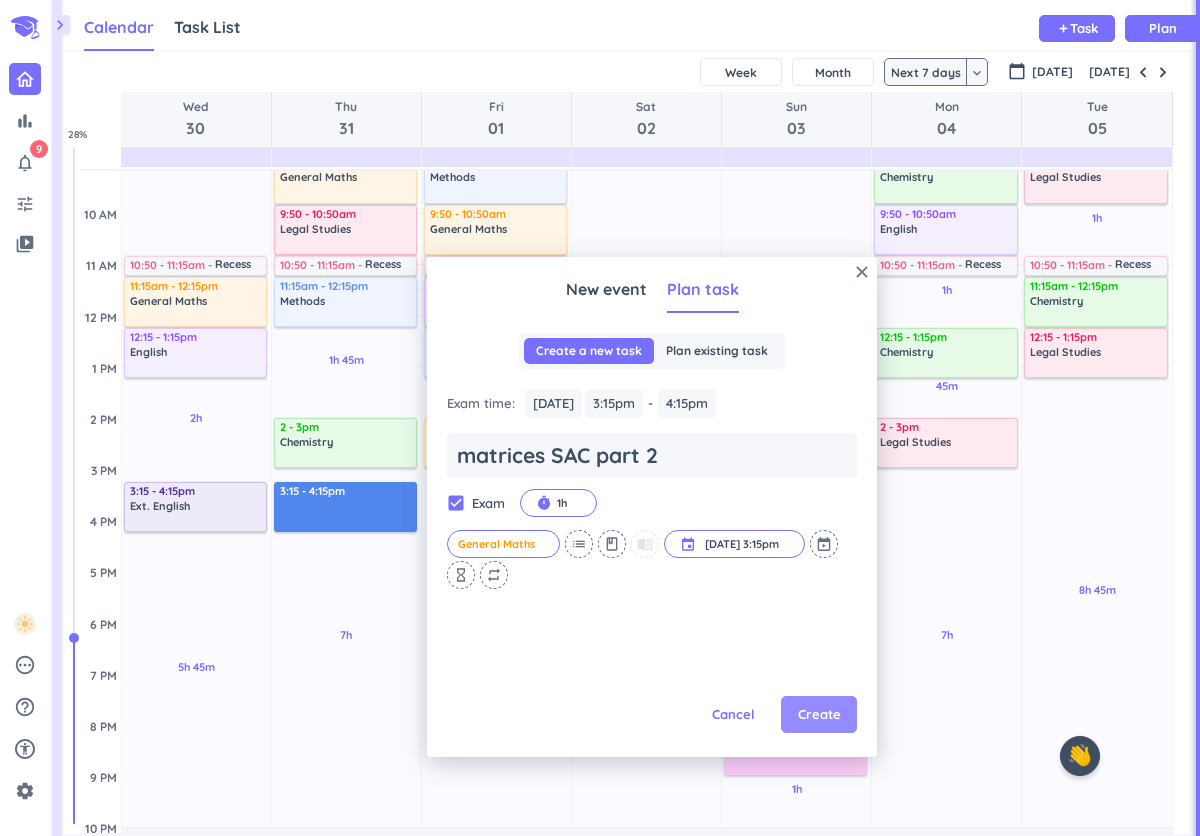 click on "Create" at bounding box center (819, 715) 